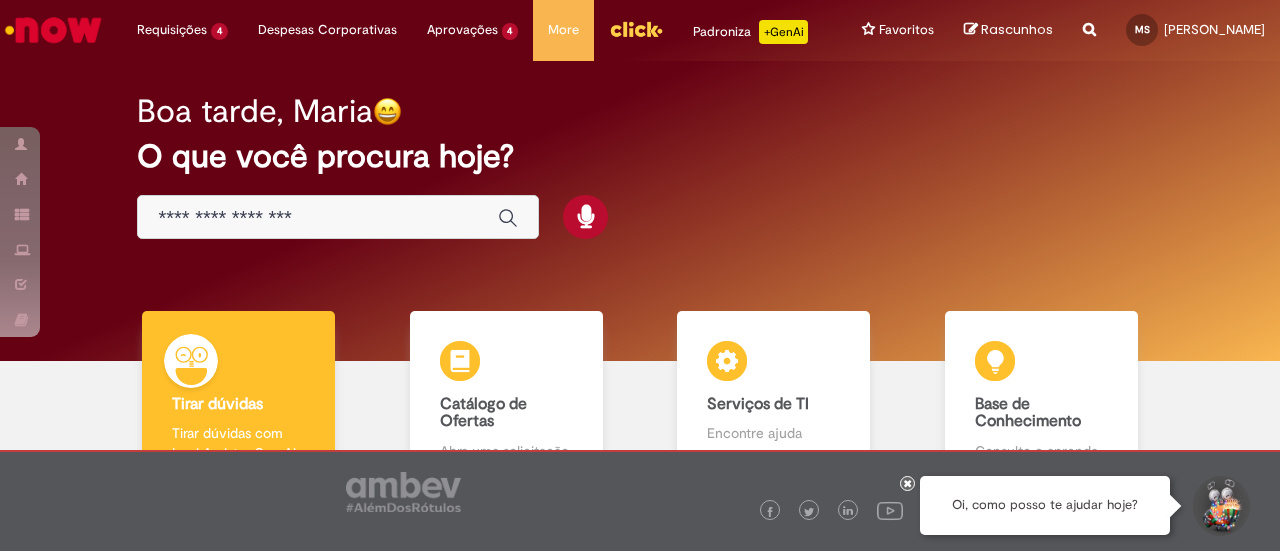 scroll, scrollTop: 0, scrollLeft: 0, axis: both 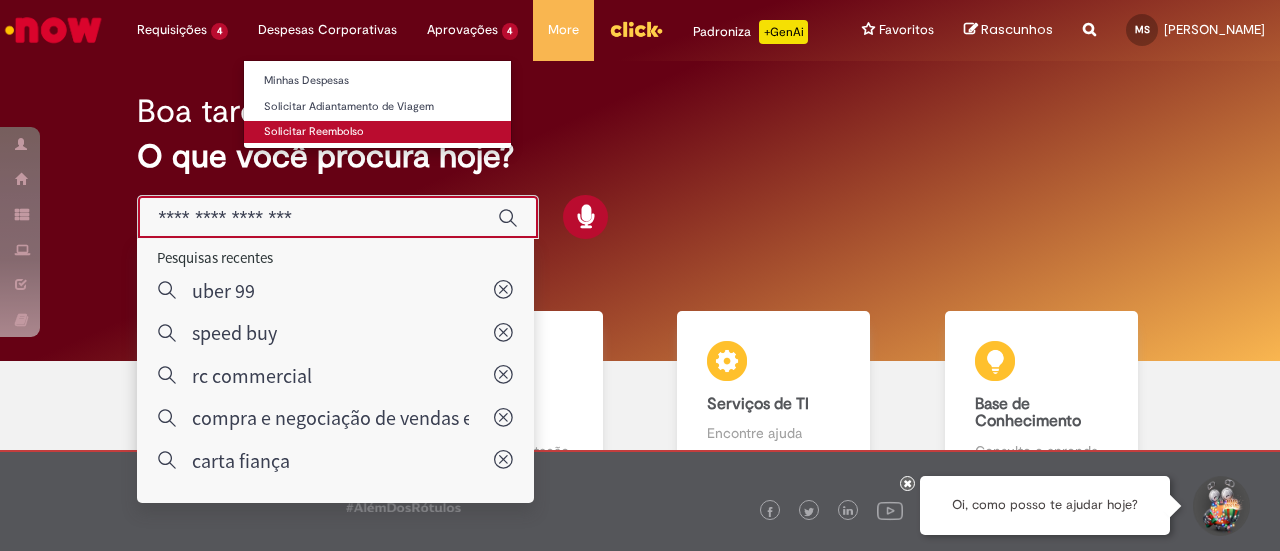 click on "Solicitar Reembolso" at bounding box center (377, 132) 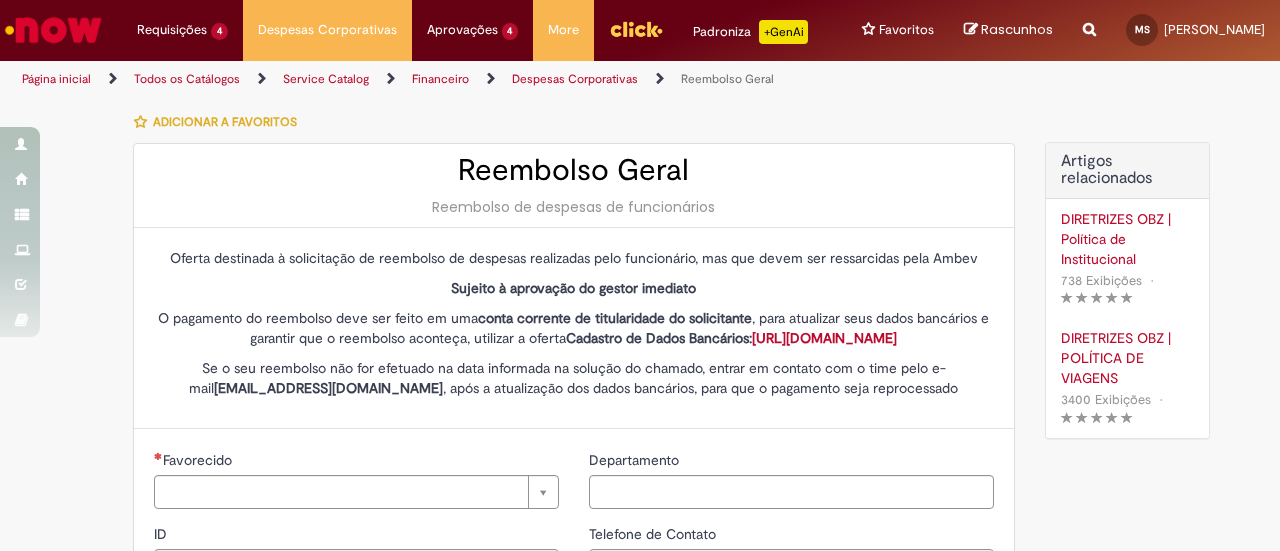 type on "********" 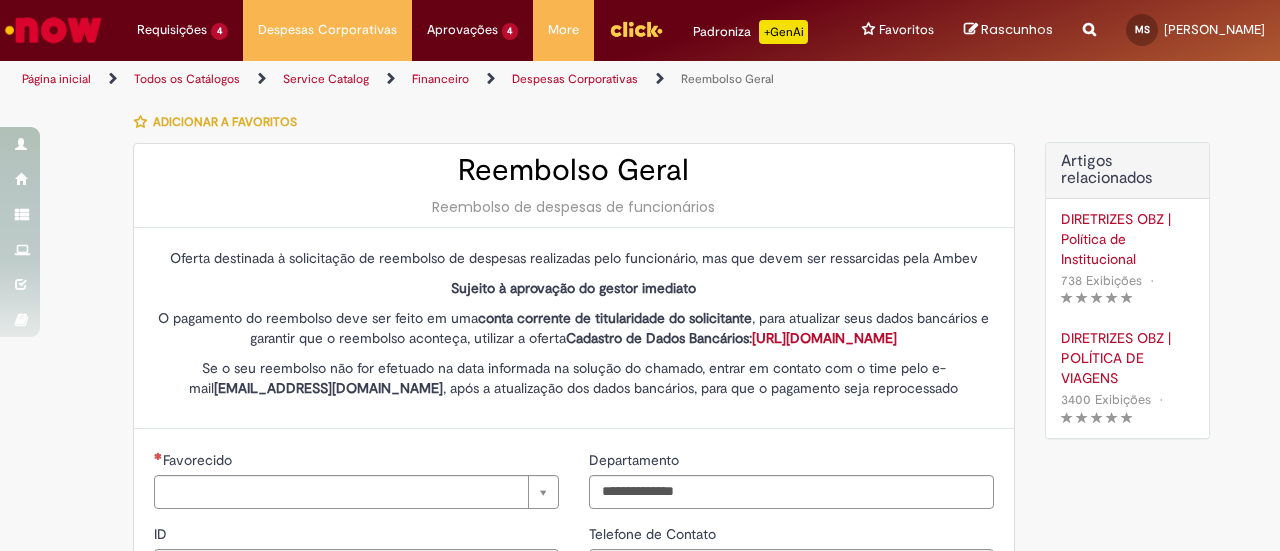 type on "**********" 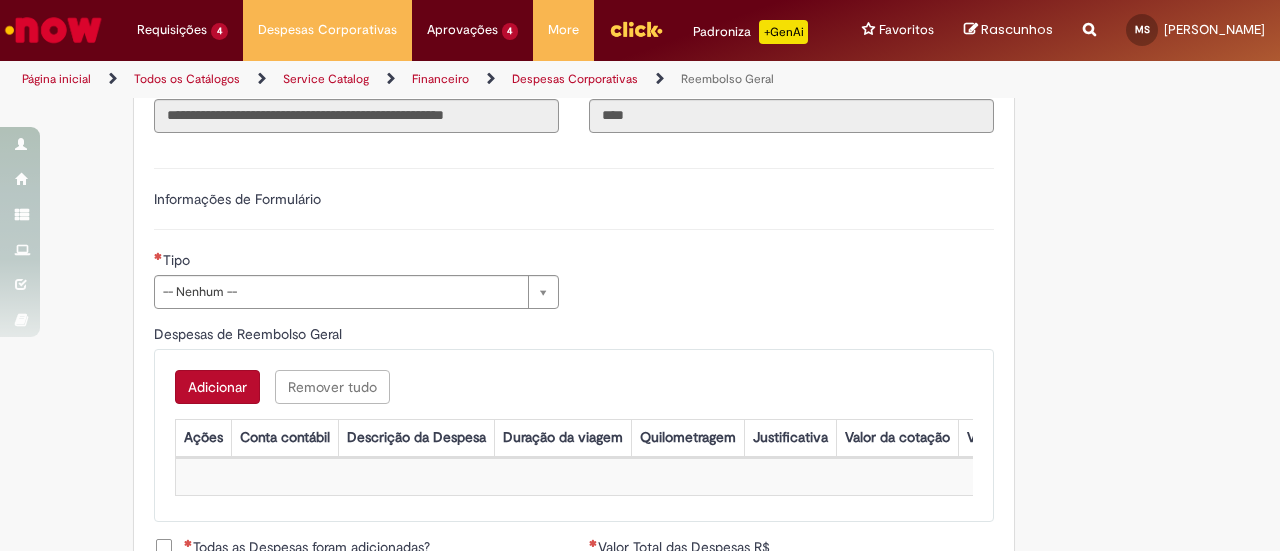 scroll, scrollTop: 600, scrollLeft: 0, axis: vertical 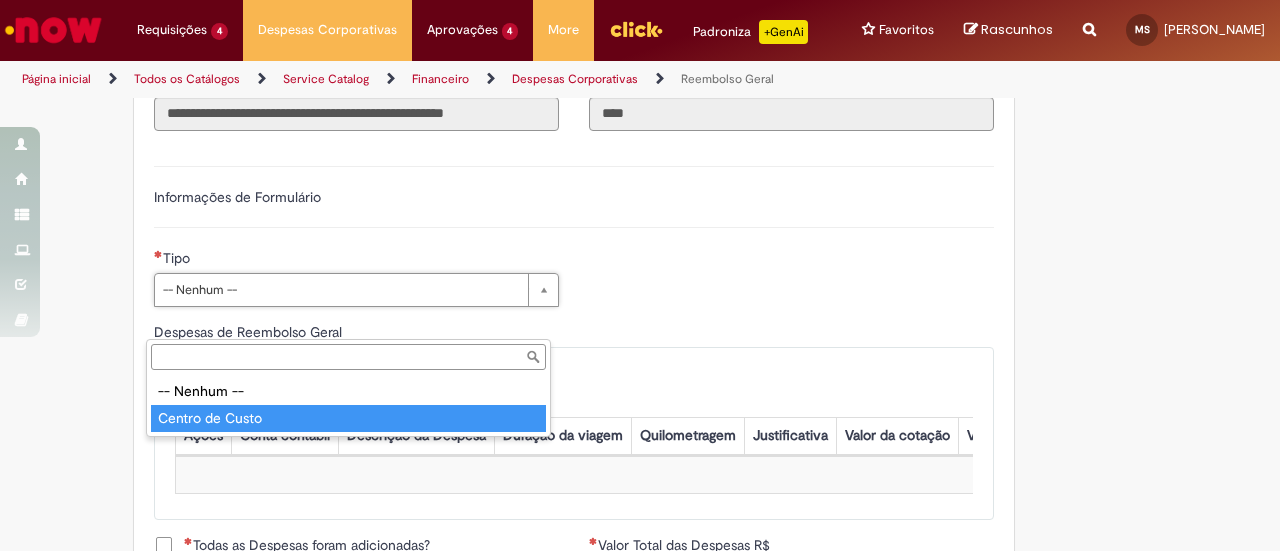 type on "**********" 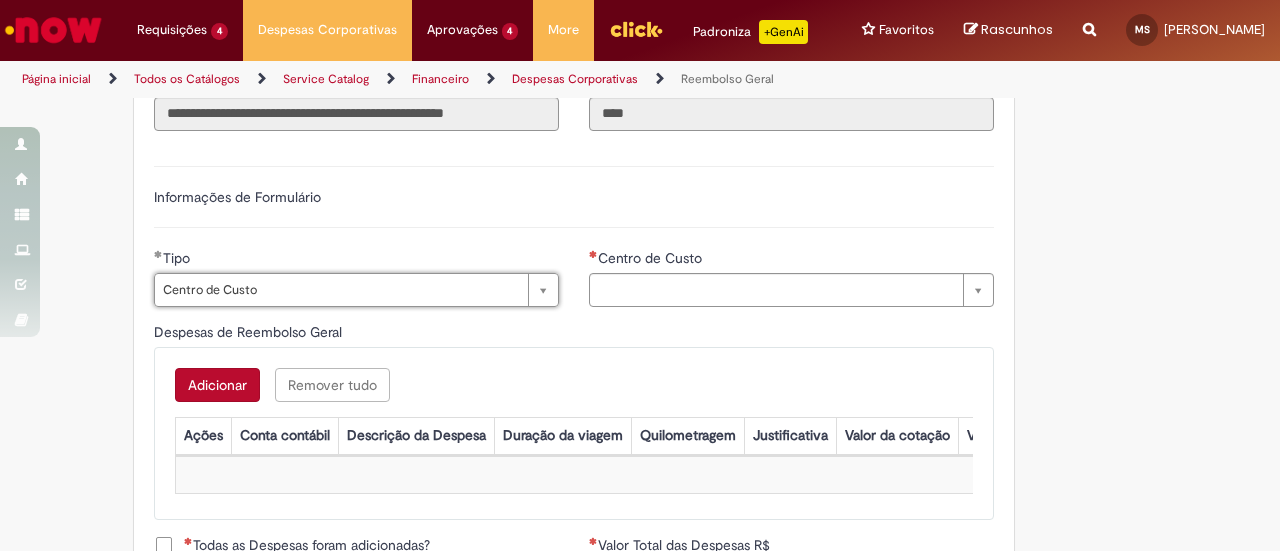 type on "**********" 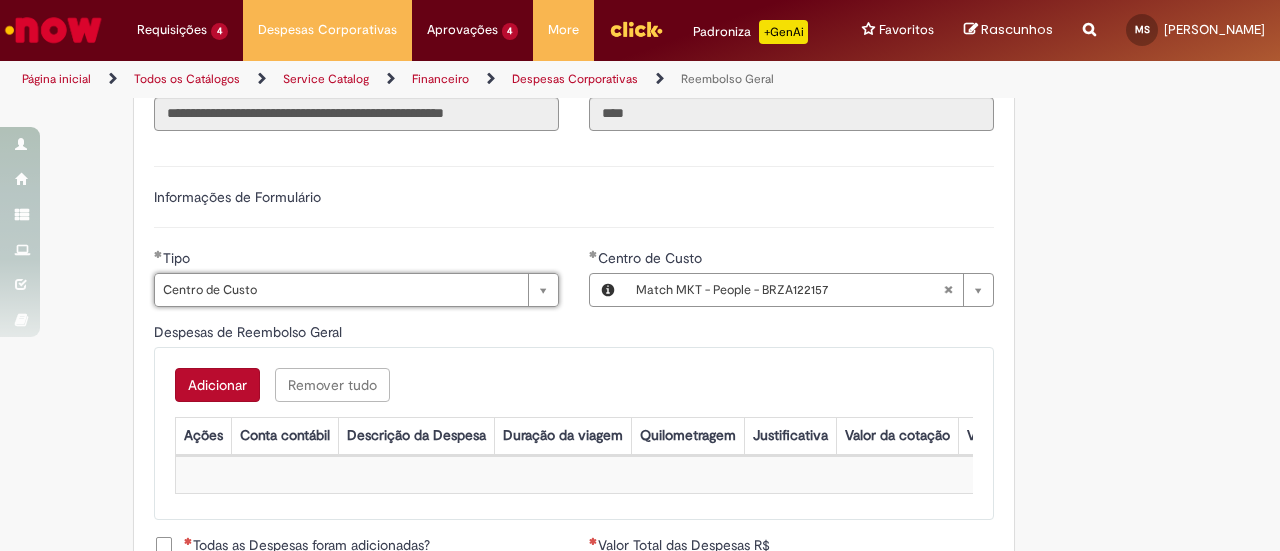 click on "Despesas de Reembolso Geral" at bounding box center (574, 334) 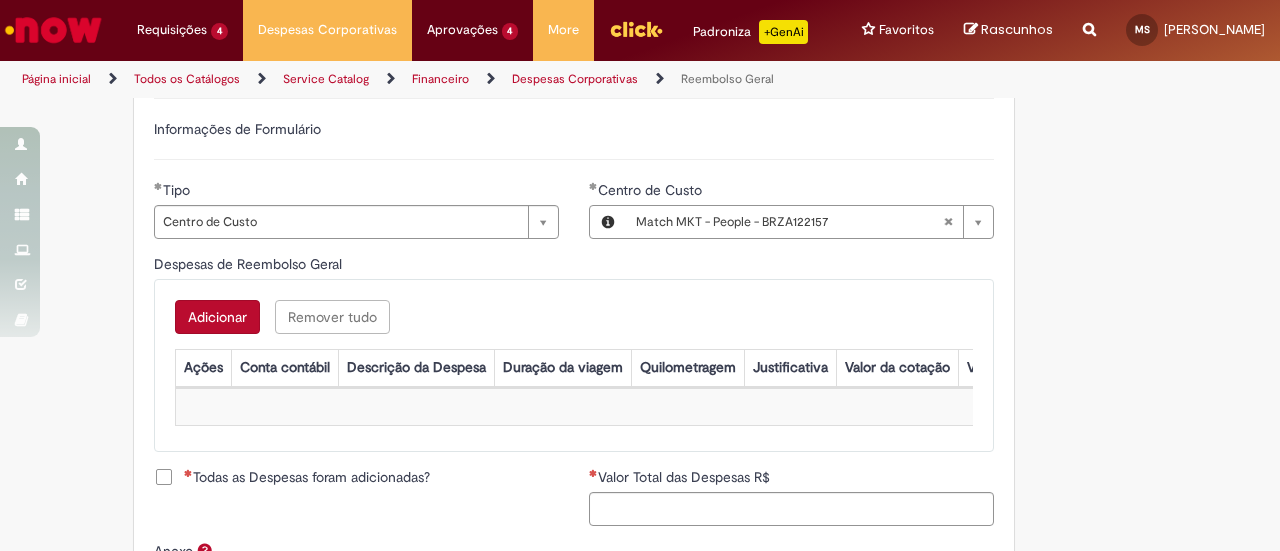 scroll, scrollTop: 700, scrollLeft: 0, axis: vertical 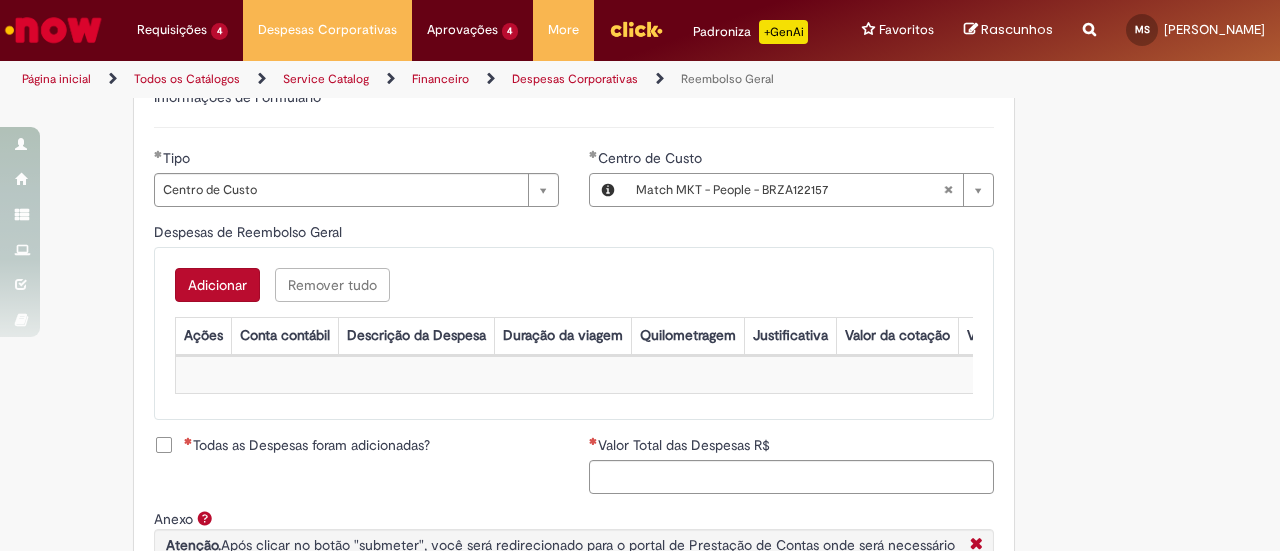 click on "Adicionar" at bounding box center [217, 285] 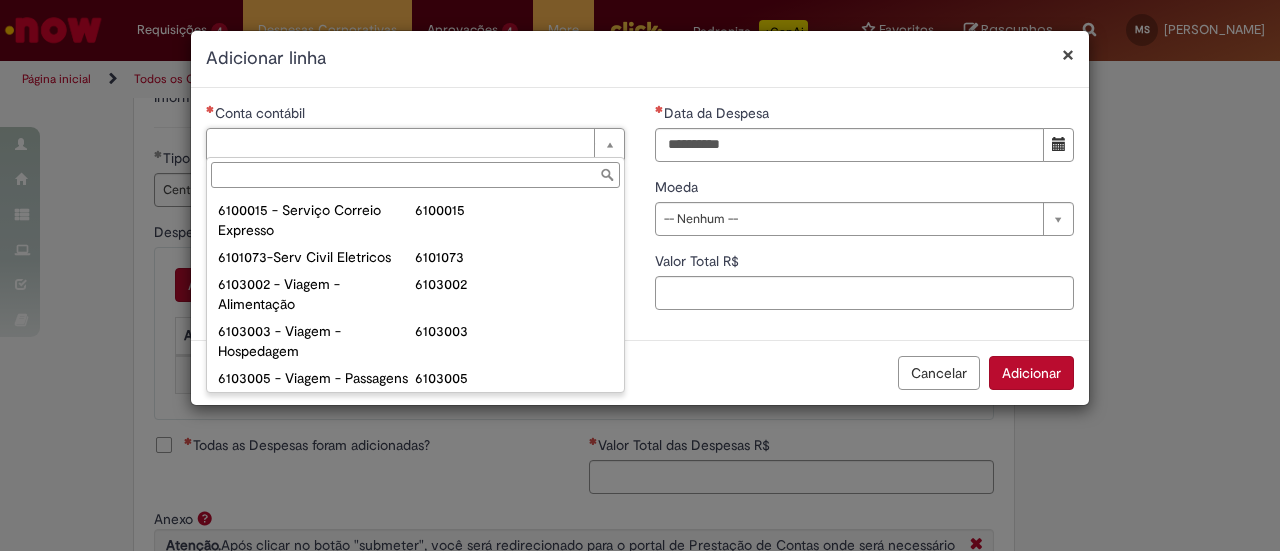 scroll, scrollTop: 800, scrollLeft: 0, axis: vertical 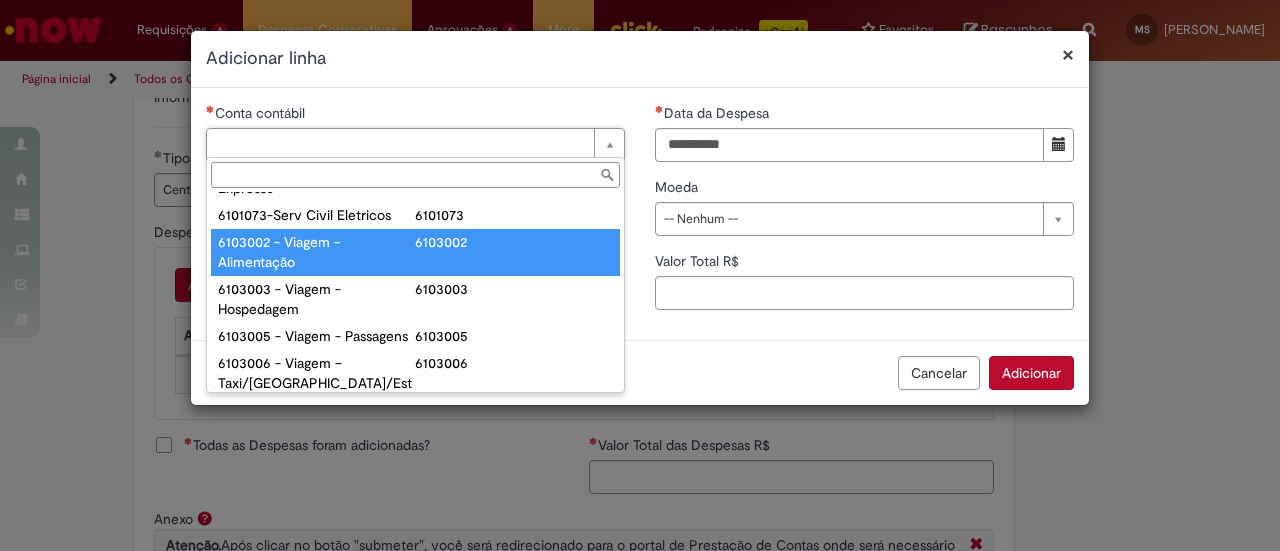 type on "**********" 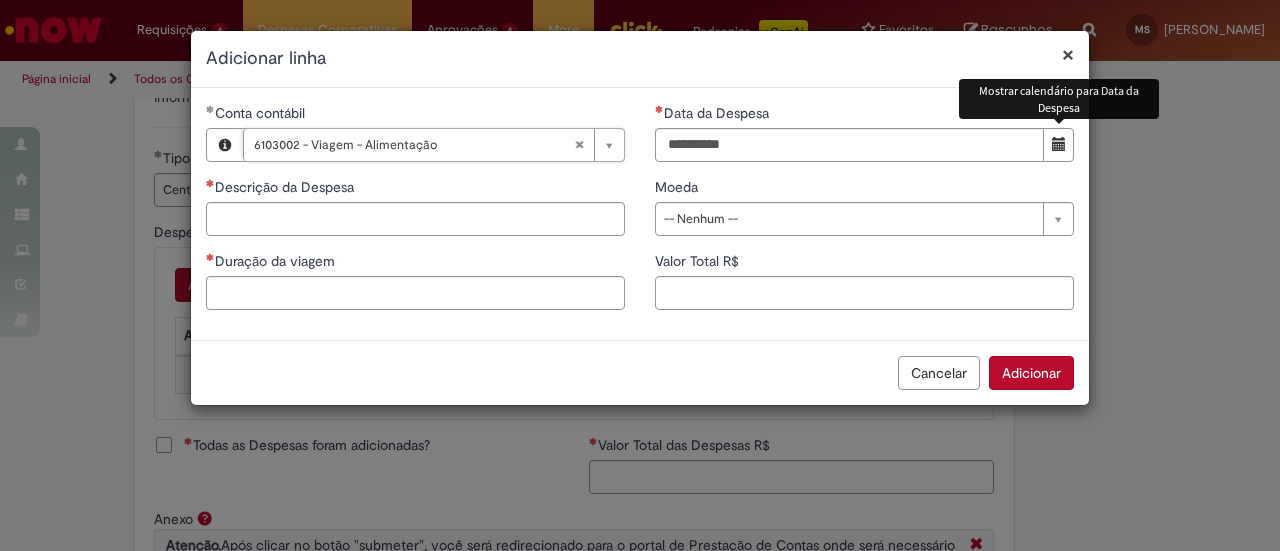 click at bounding box center (1058, 145) 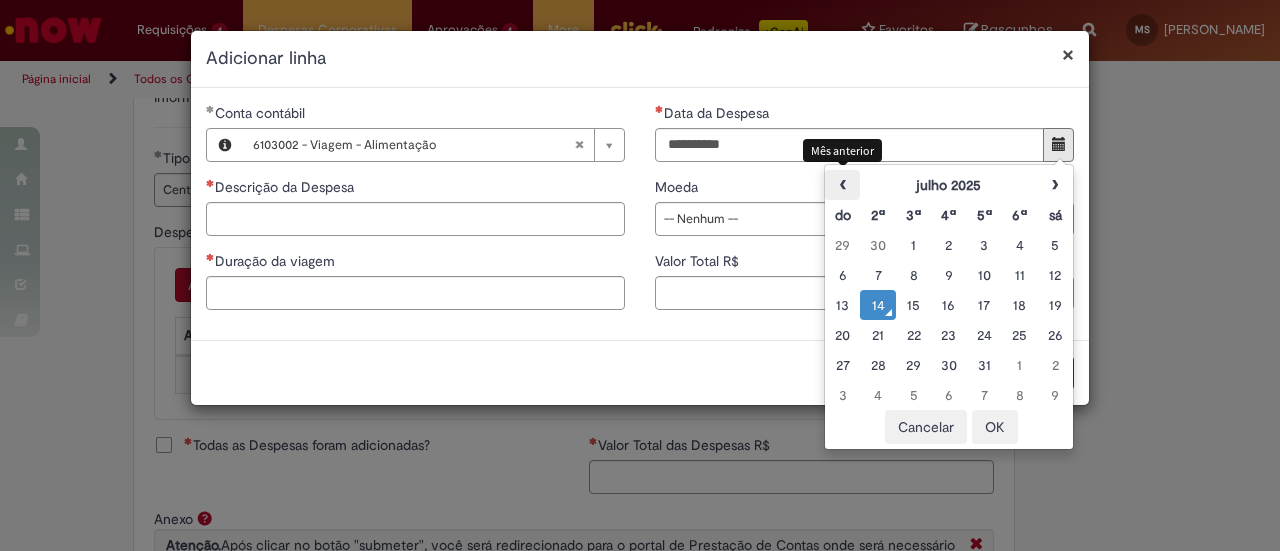 click on "‹" at bounding box center (842, 185) 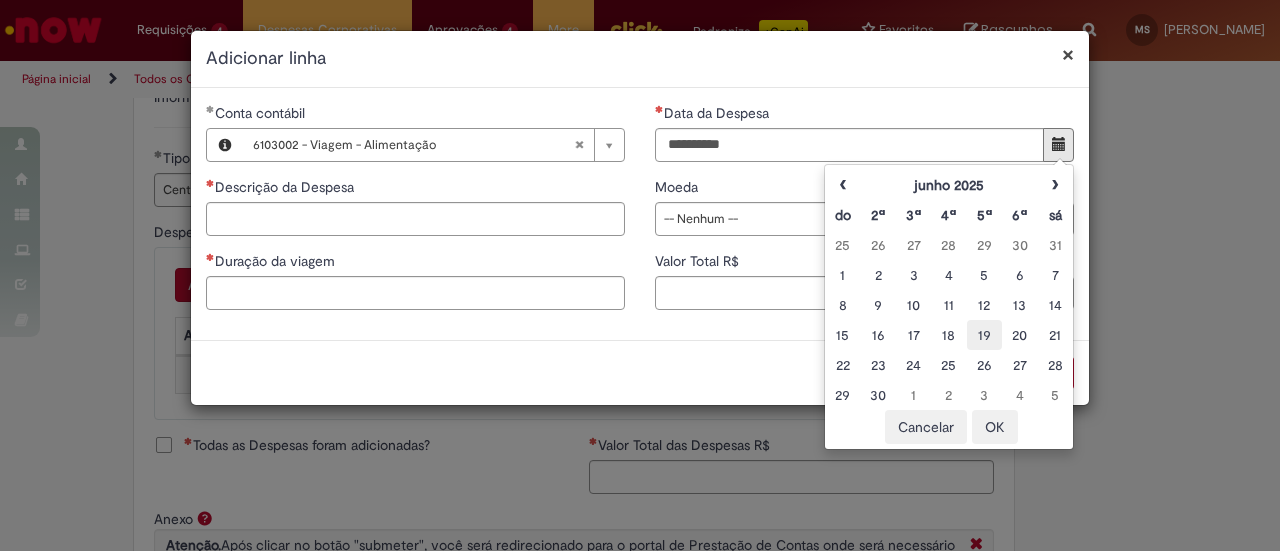 click on "19" at bounding box center (984, 335) 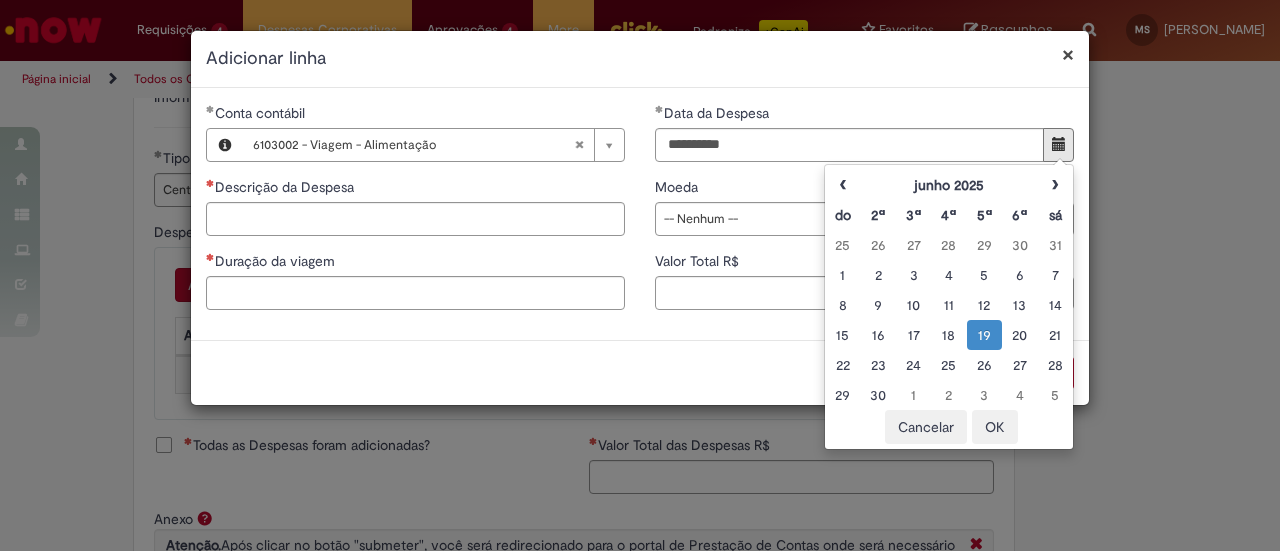 click on "OK" at bounding box center [995, 427] 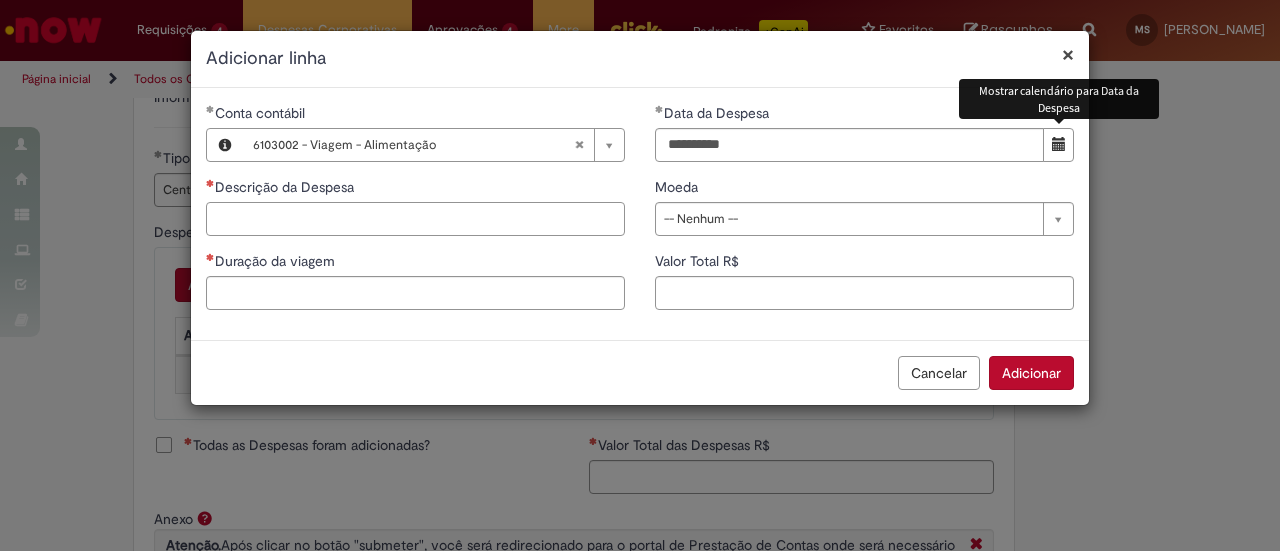 click on "Descrição da Despesa" at bounding box center [415, 219] 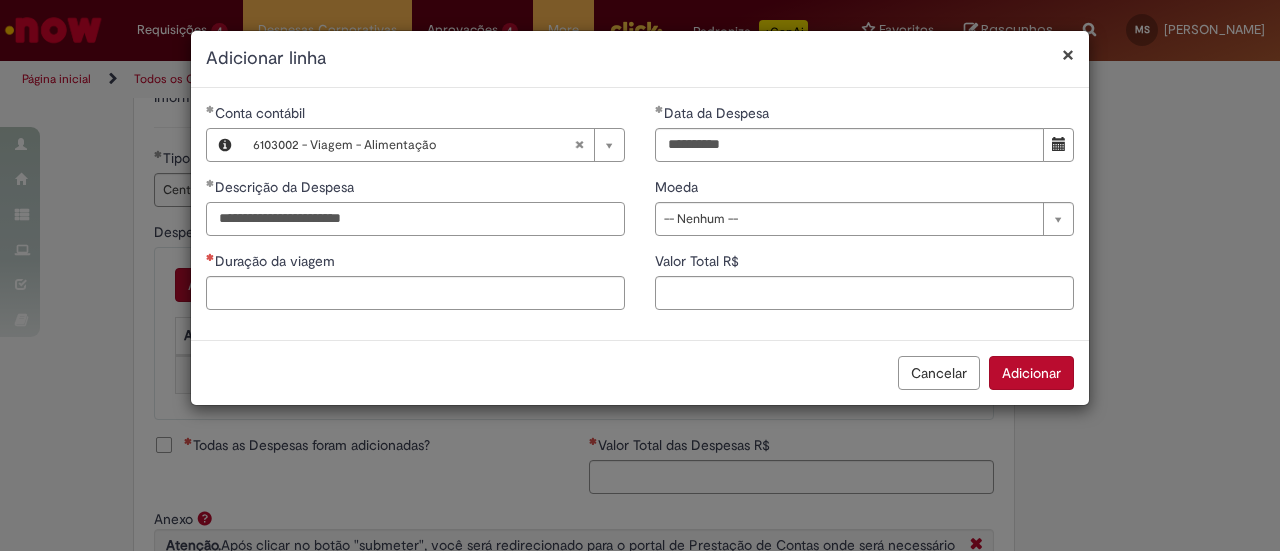 type on "**********" 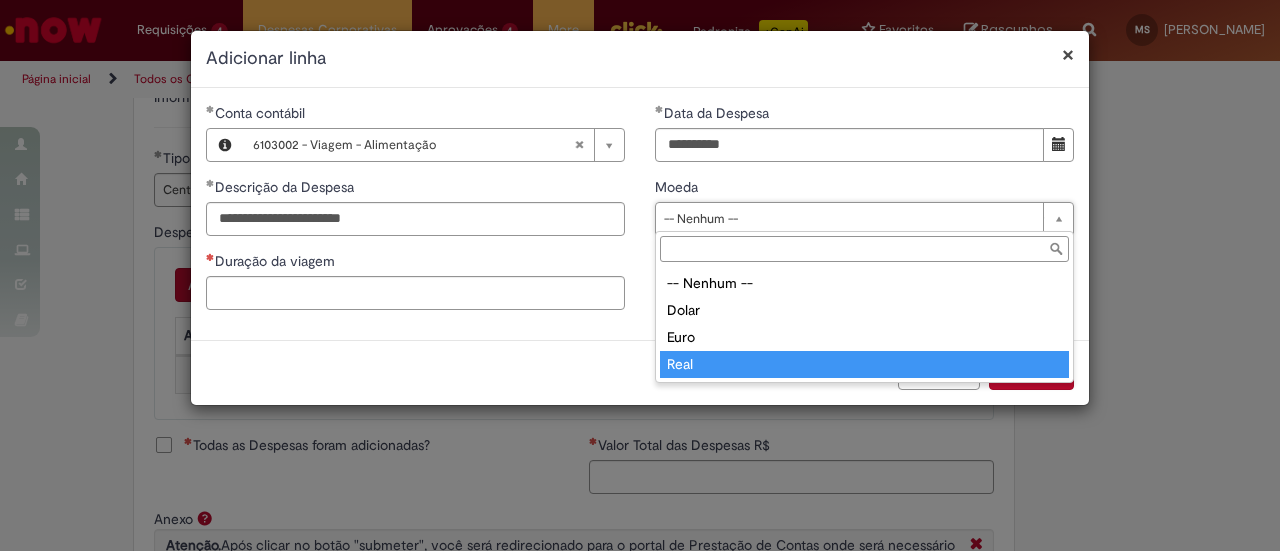 type on "****" 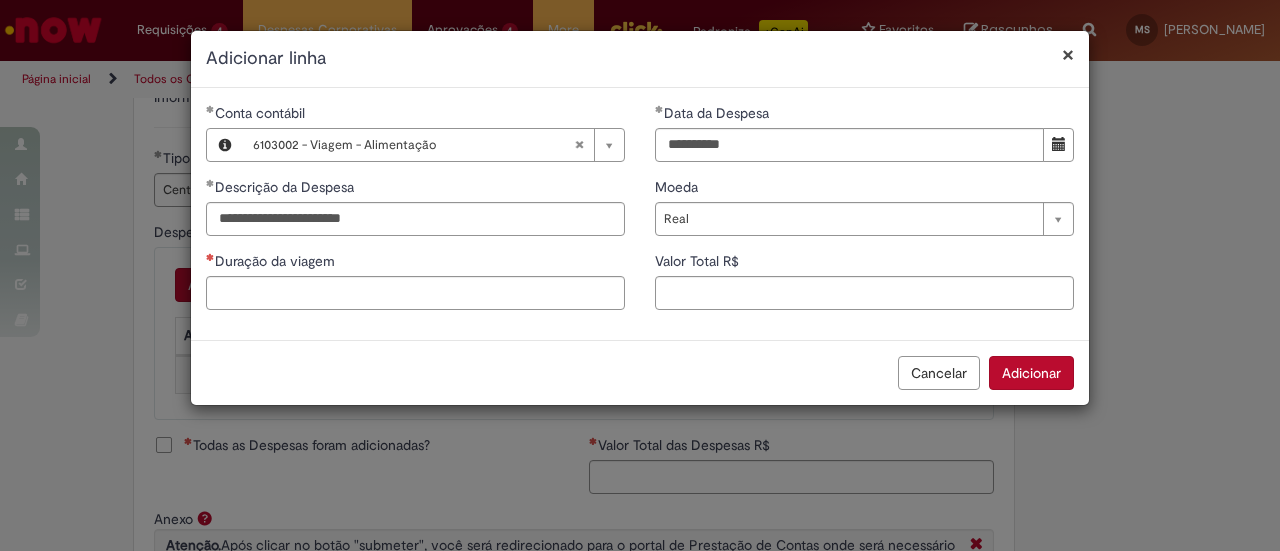 click on "**********" at bounding box center [415, 214] 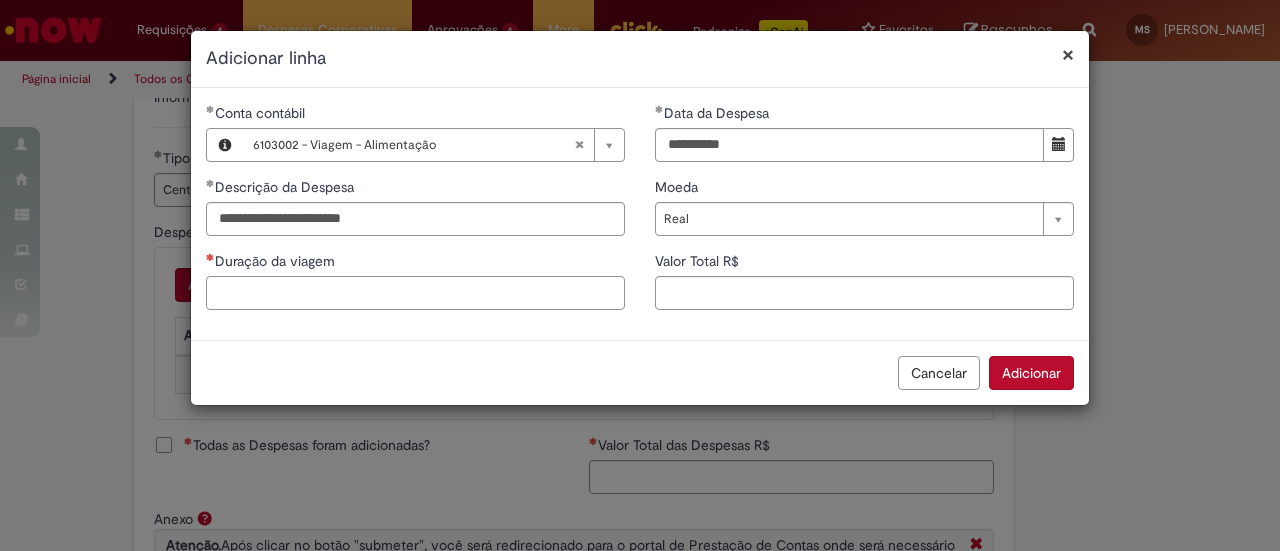 click on "Duração da viagem" at bounding box center (415, 293) 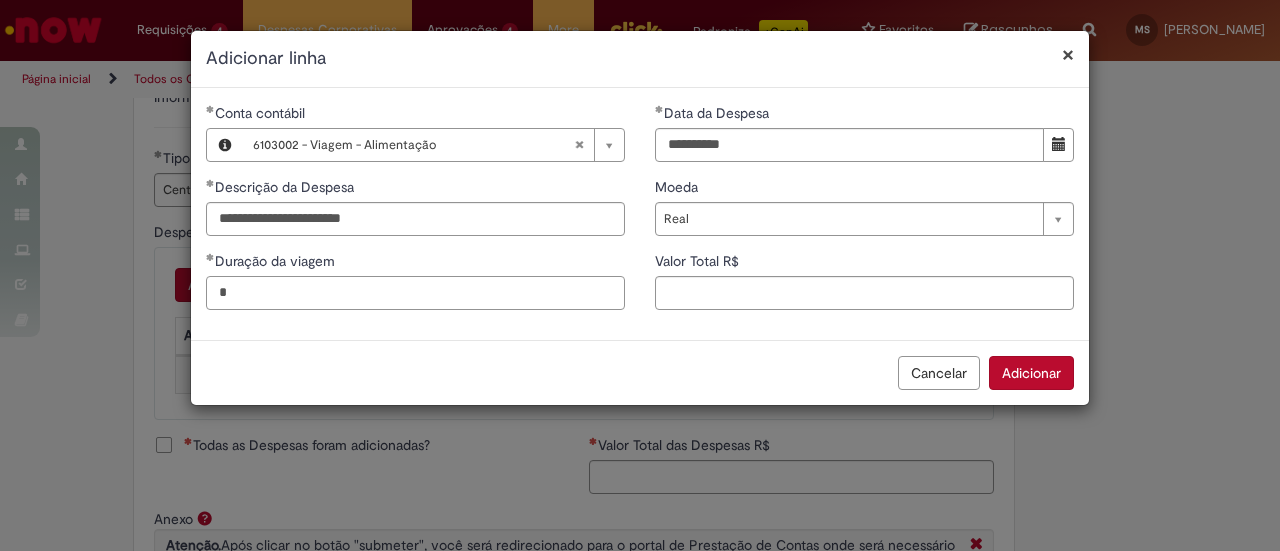 type on "*" 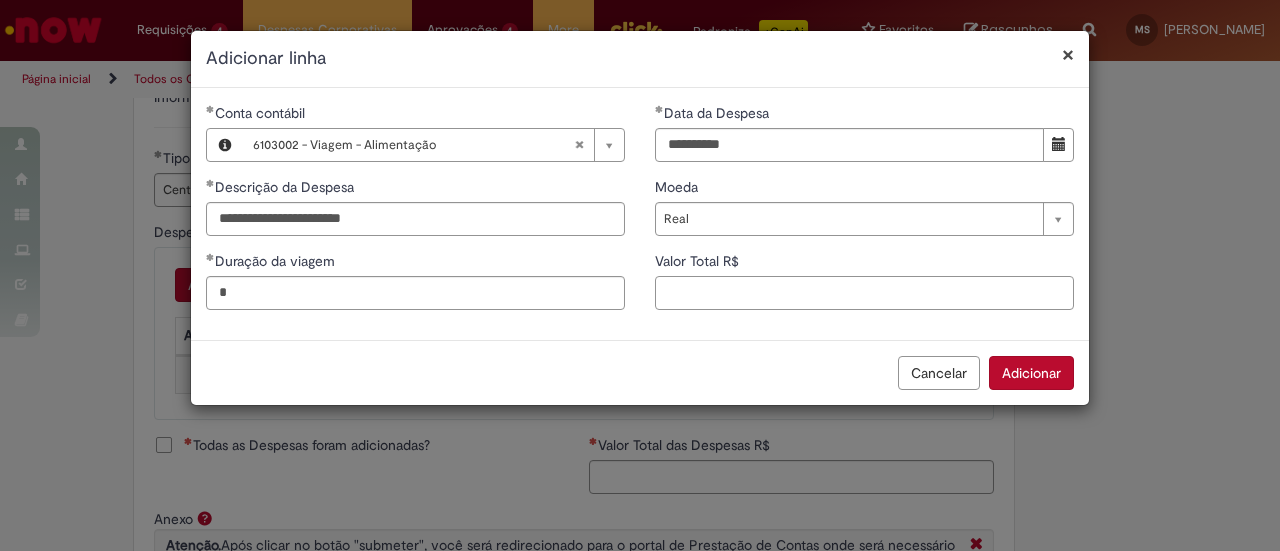 click on "Valor Total R$" at bounding box center (864, 293) 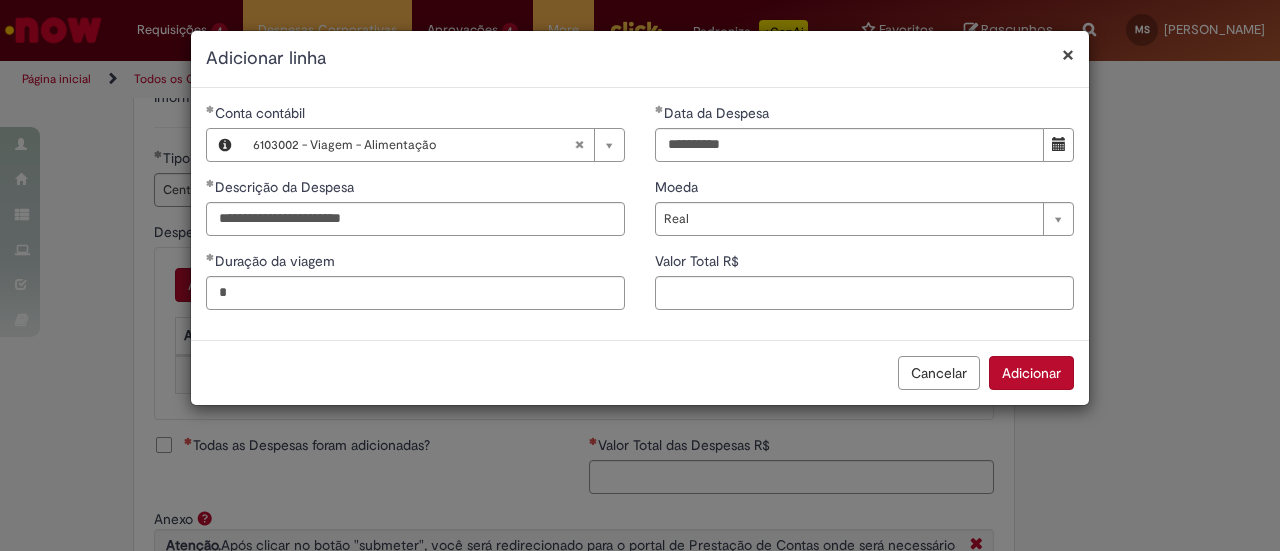 type 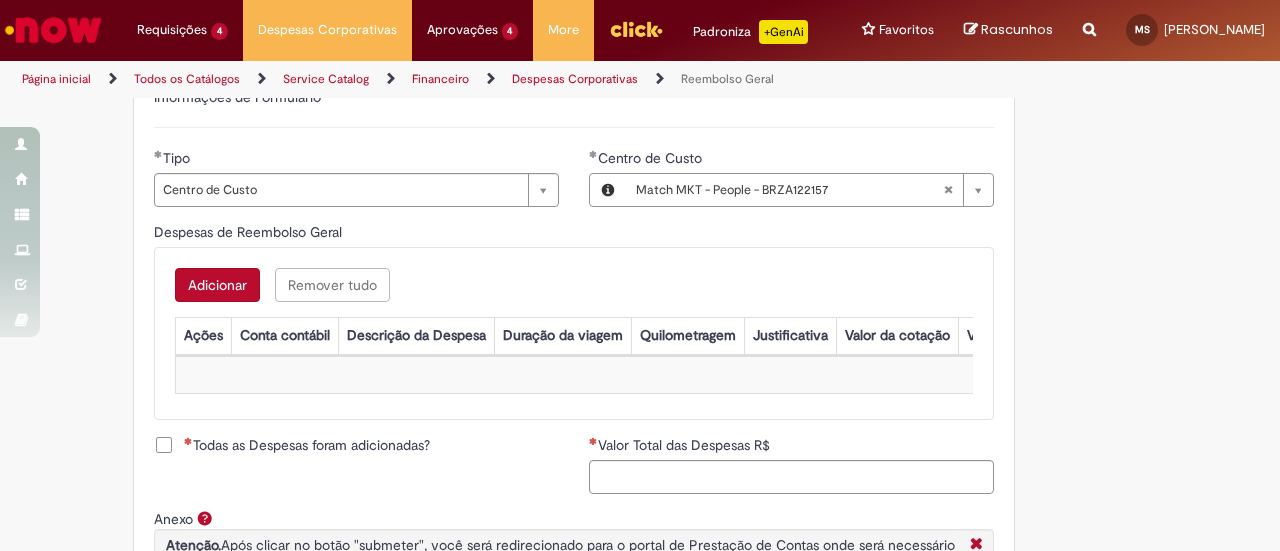 click on "Adicionar" at bounding box center (217, 285) 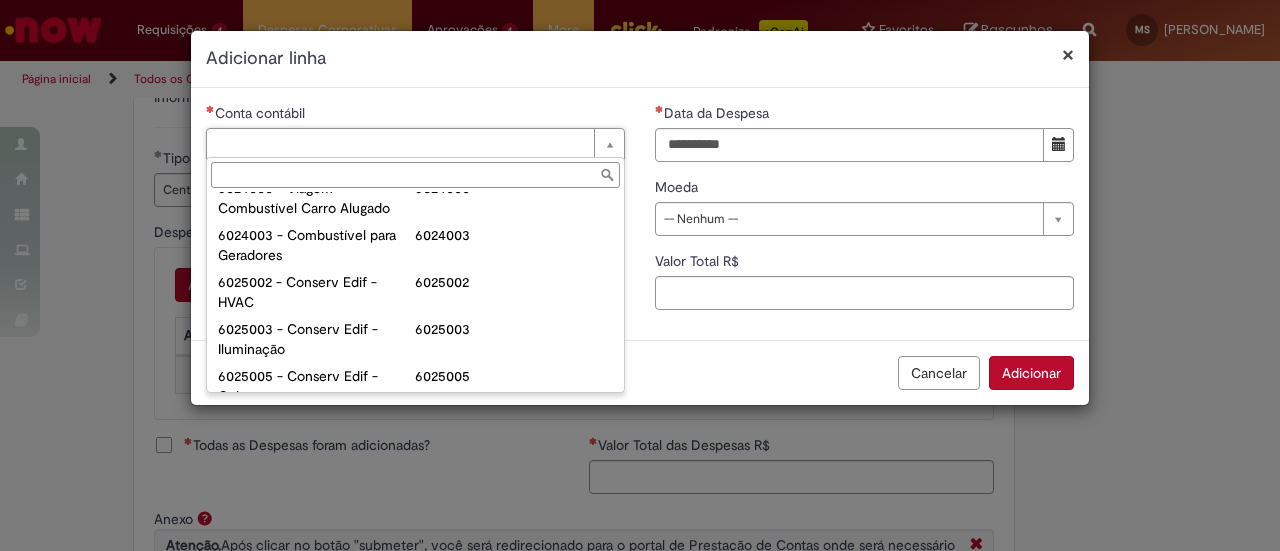 scroll, scrollTop: 100, scrollLeft: 0, axis: vertical 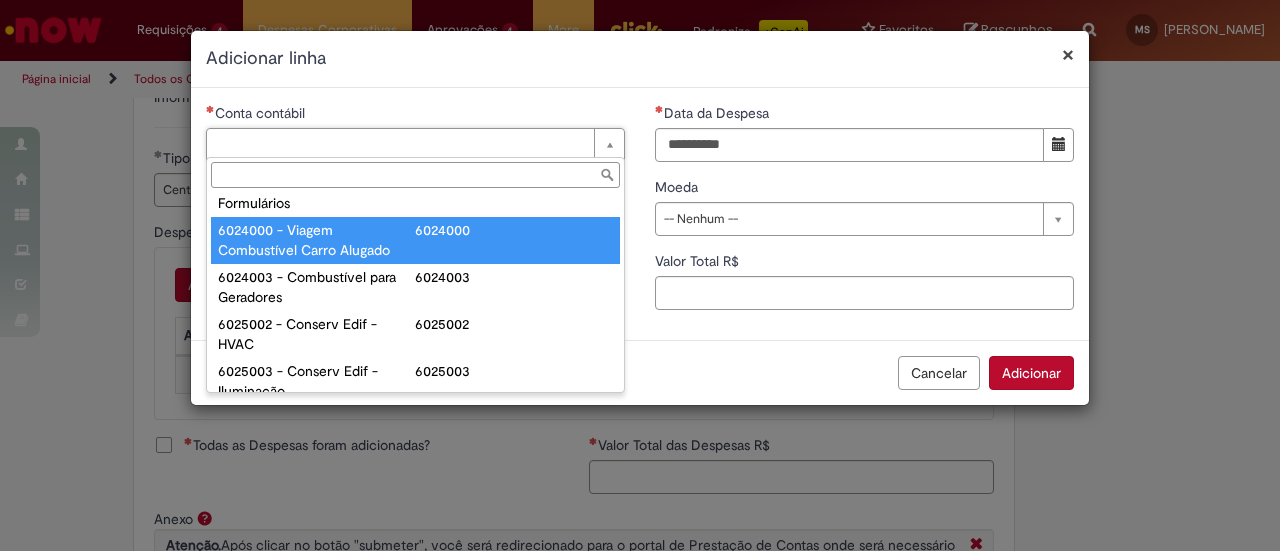 type on "*" 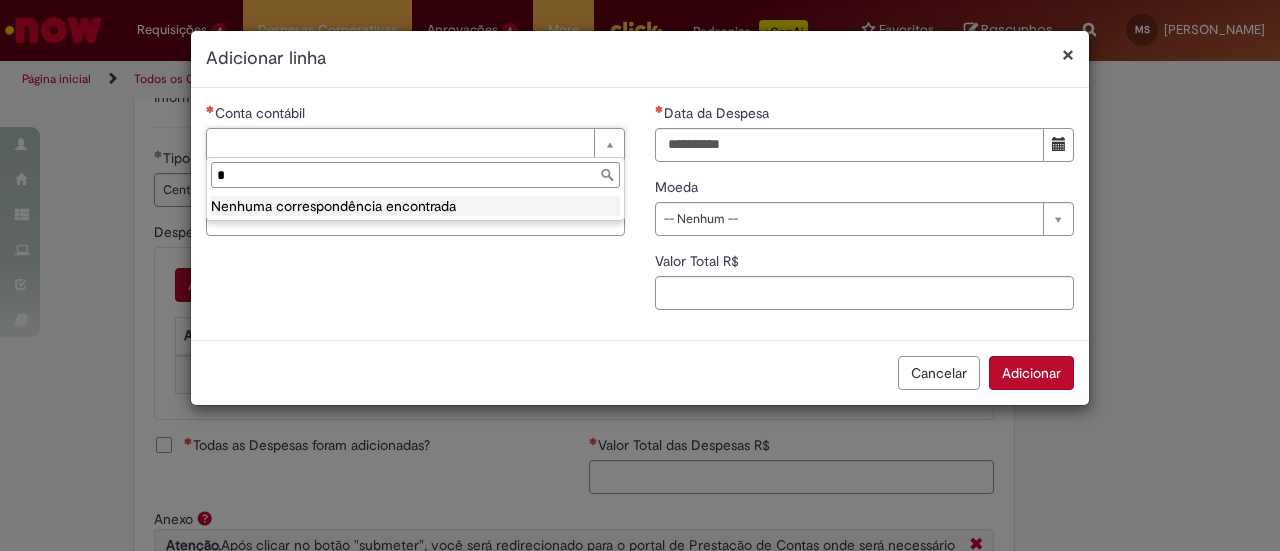 scroll, scrollTop: 0, scrollLeft: 0, axis: both 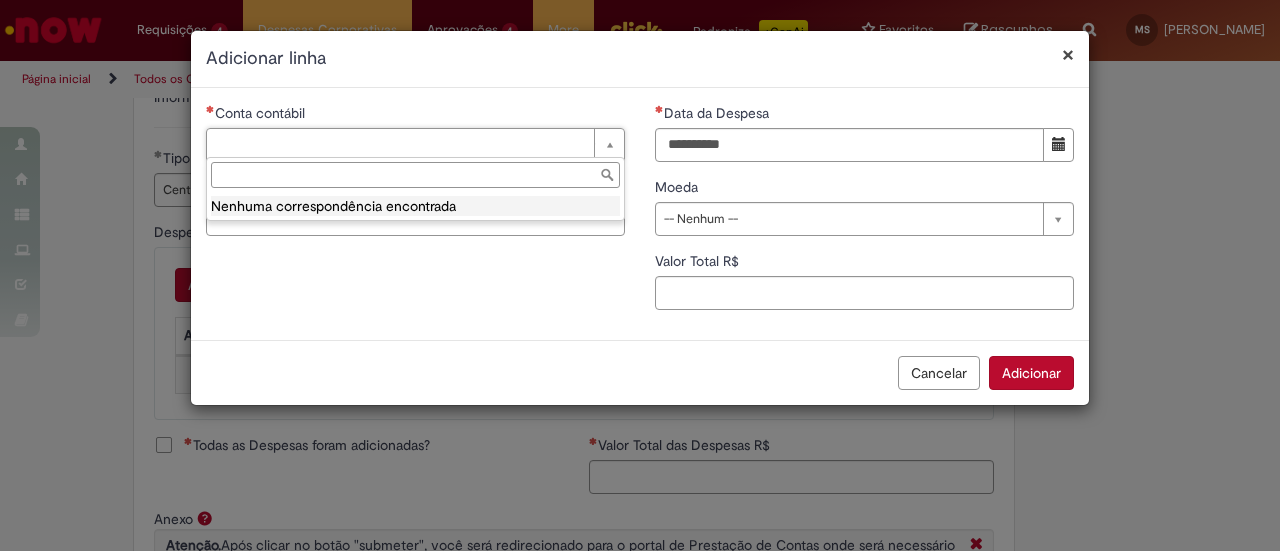 type on "*" 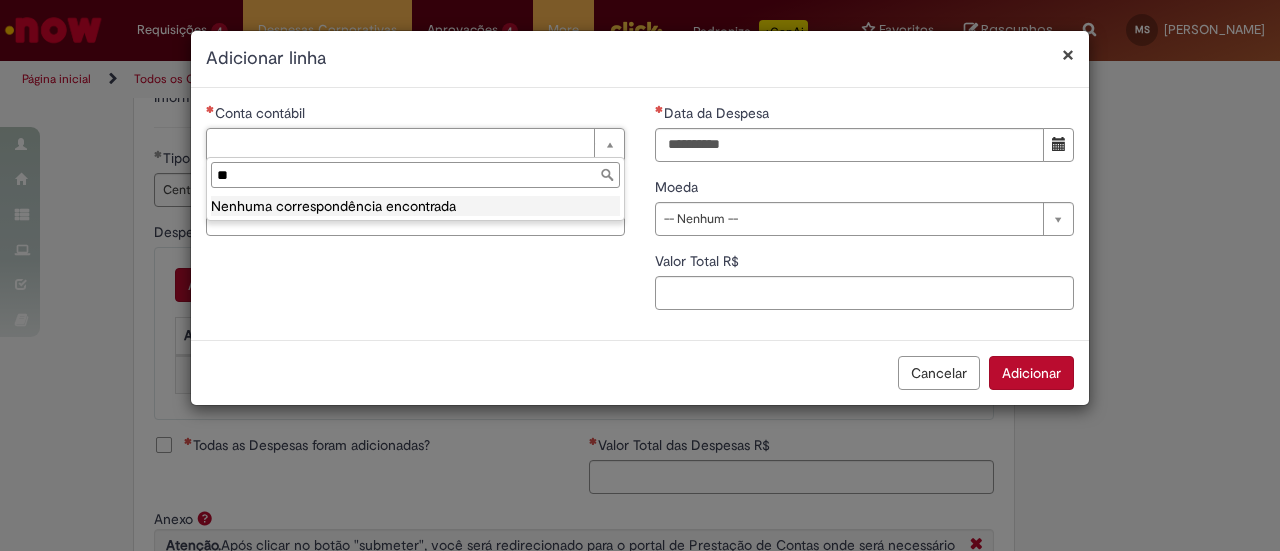 type on "*" 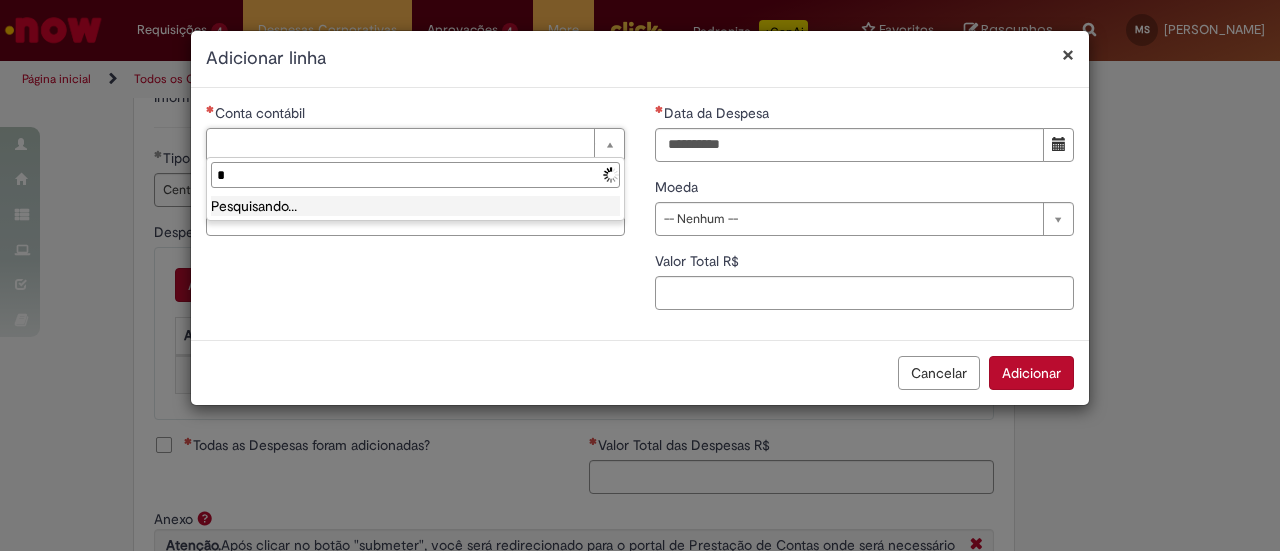 type 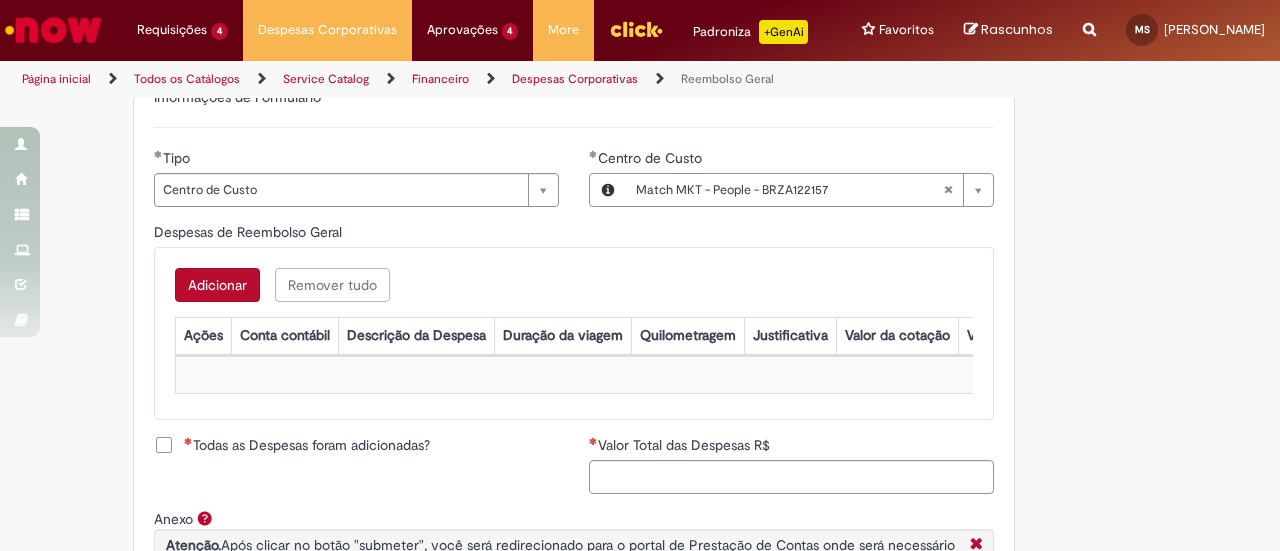 click on "Adicionar" at bounding box center [217, 285] 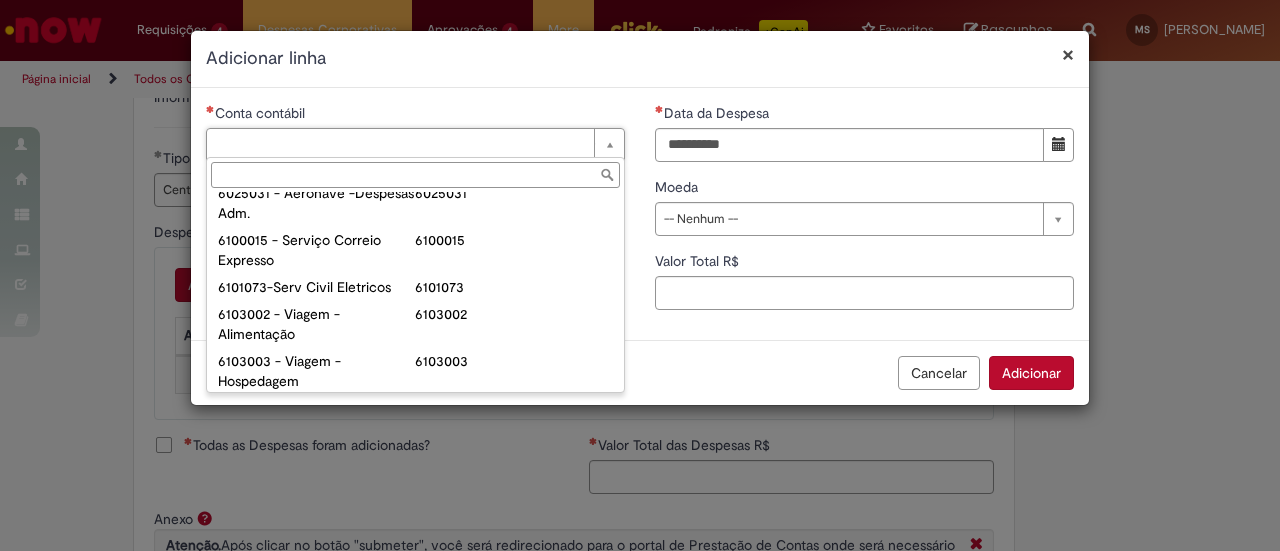 scroll, scrollTop: 800, scrollLeft: 0, axis: vertical 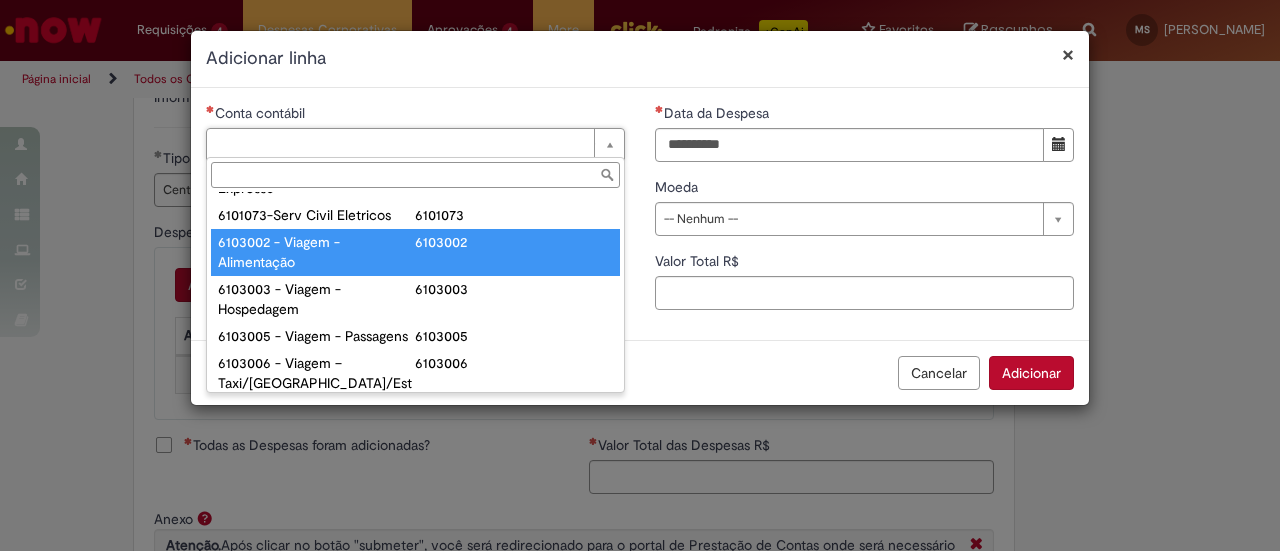 drag, startPoint x: 365, startPoint y: 247, endPoint x: 394, endPoint y: 235, distance: 31.38471 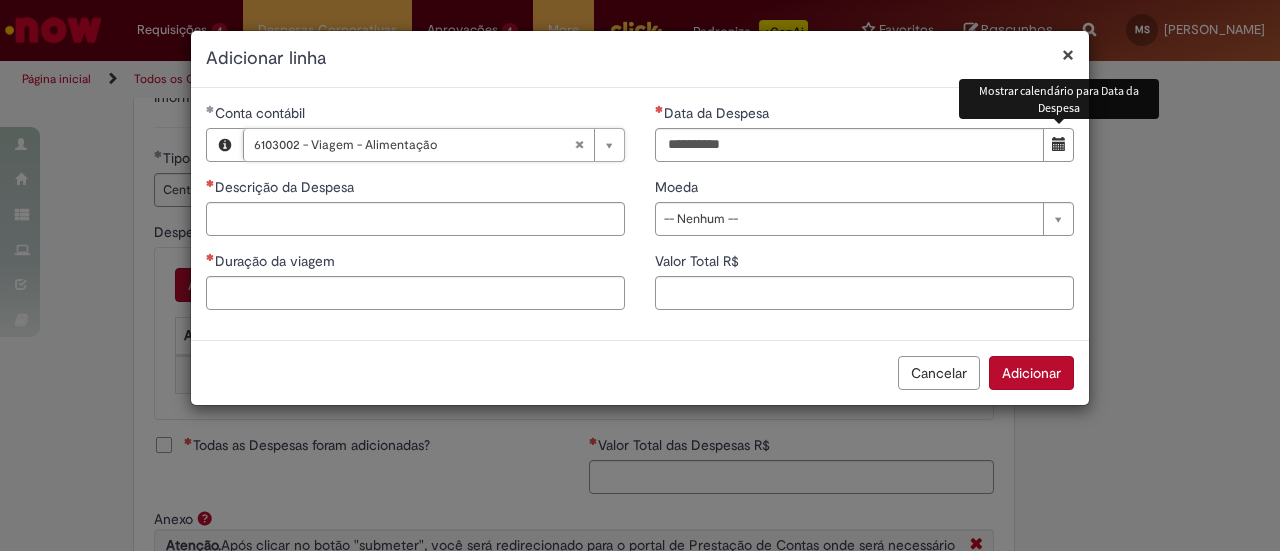 click at bounding box center [1058, 145] 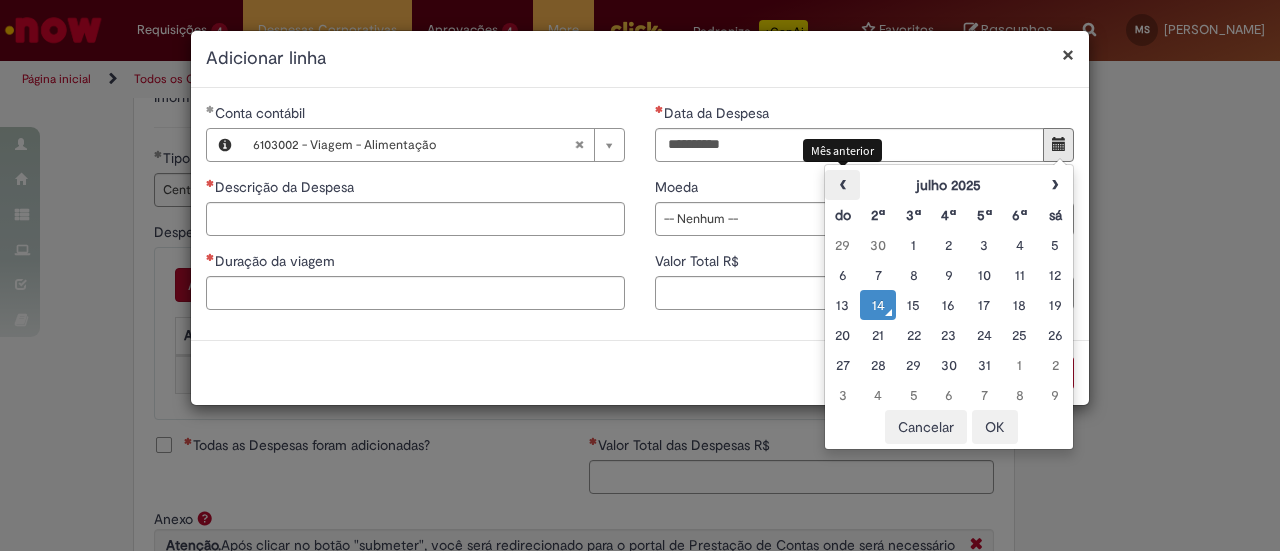 click on "‹" at bounding box center [842, 185] 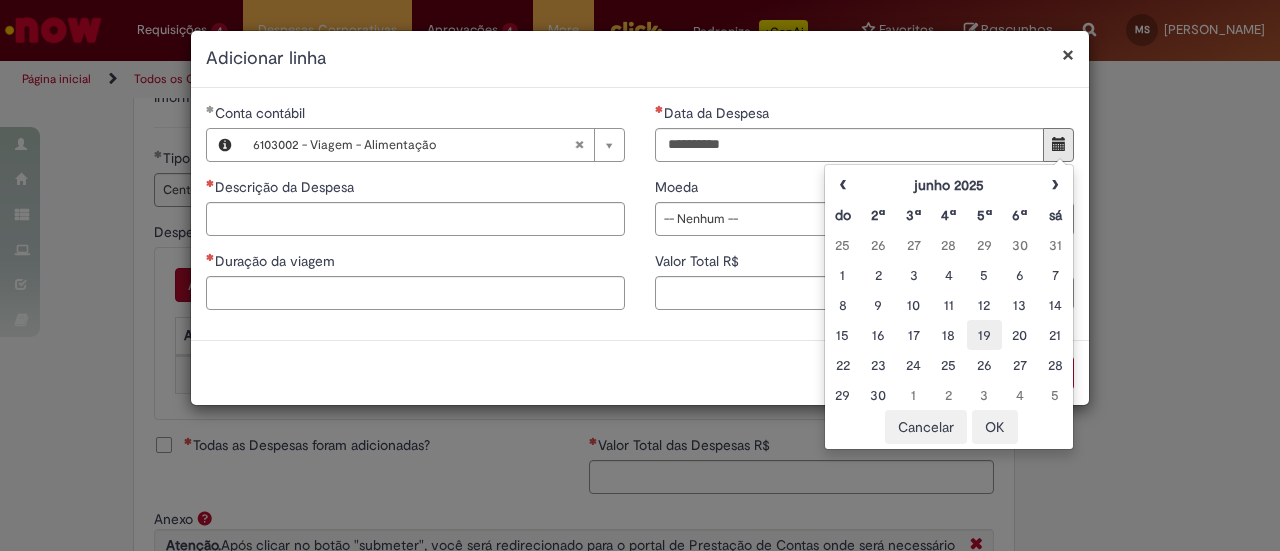click on "19" at bounding box center (984, 335) 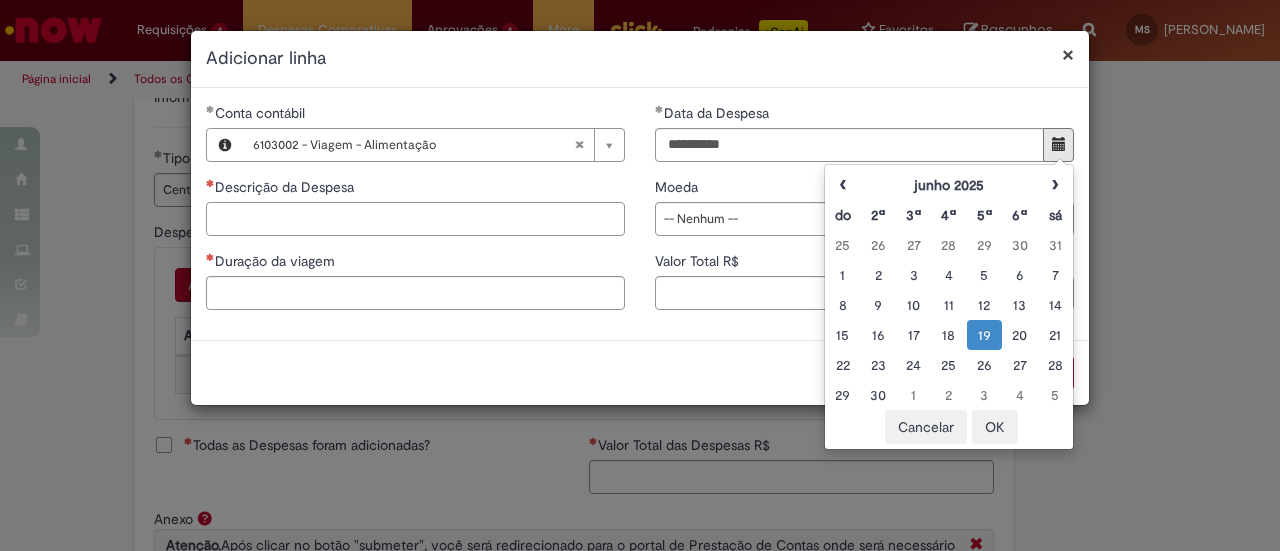 click on "Descrição da Despesa" at bounding box center (415, 219) 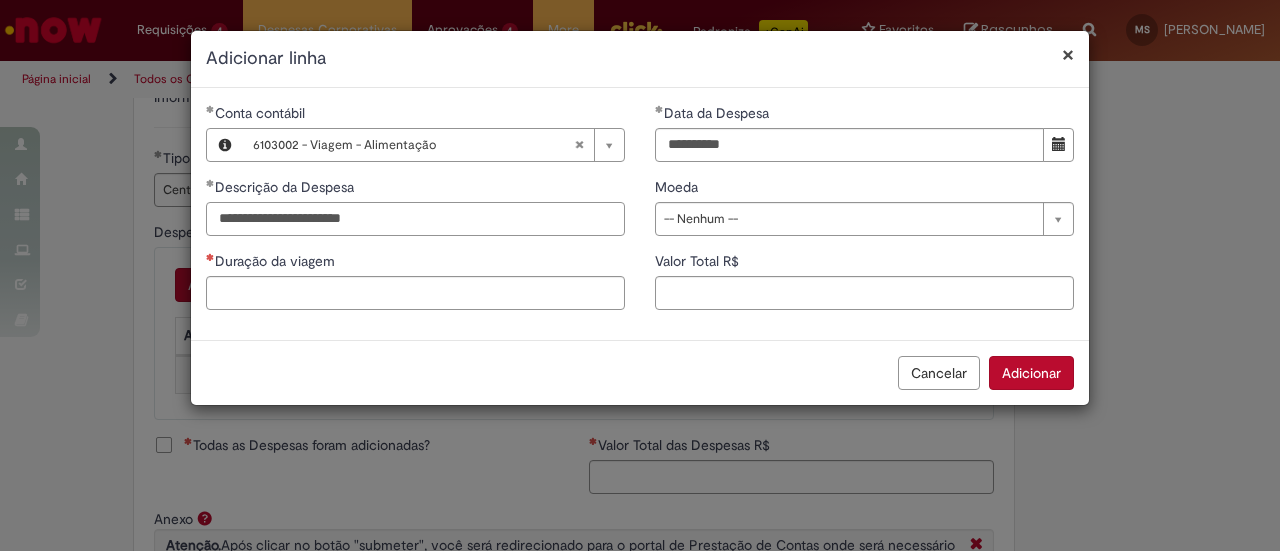 type on "**********" 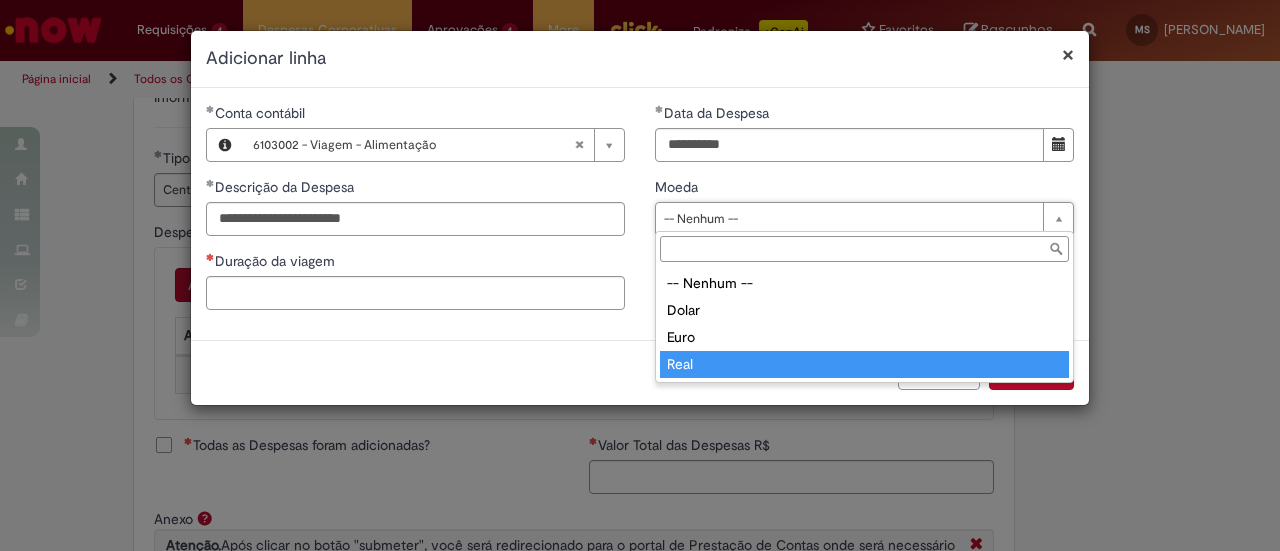 drag, startPoint x: 726, startPoint y: 357, endPoint x: 500, endPoint y: 277, distance: 239.74153 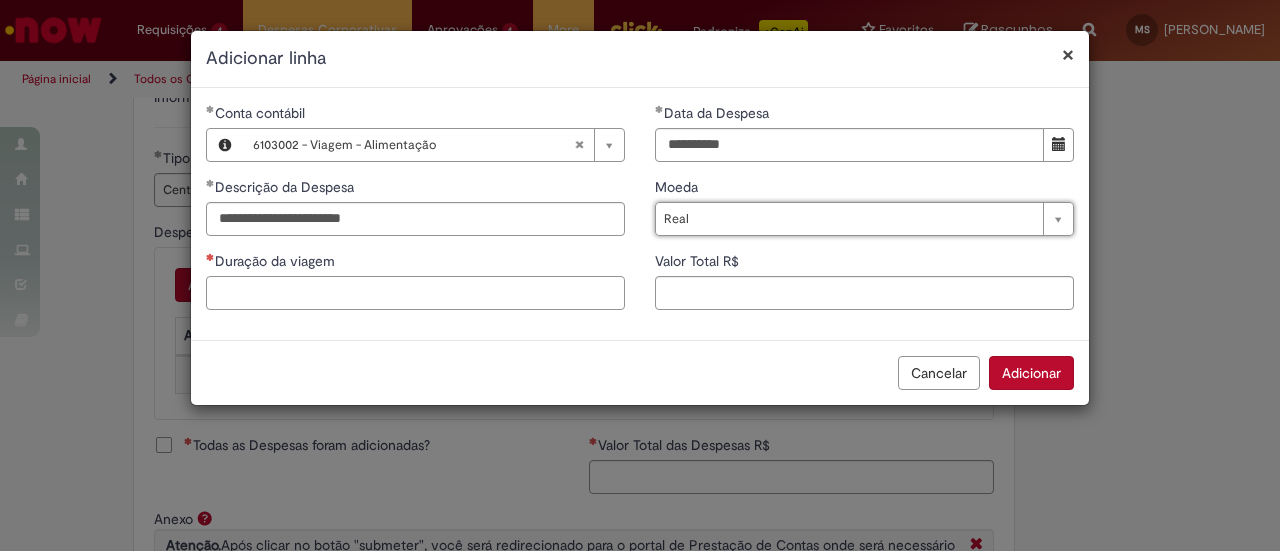 click on "Duração da viagem" at bounding box center (415, 293) 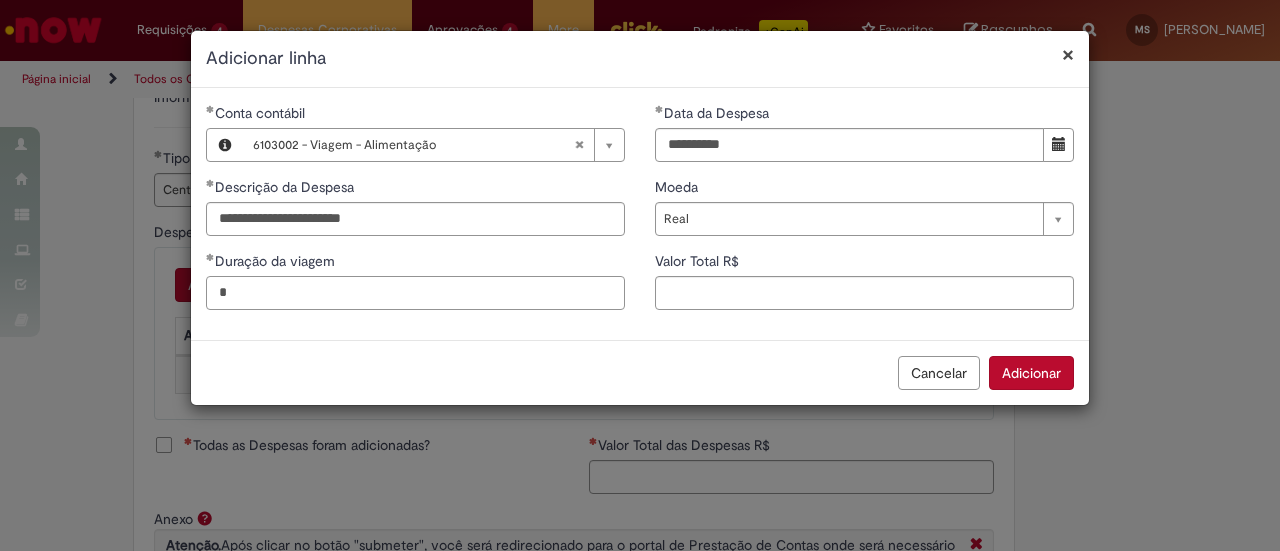 type on "*" 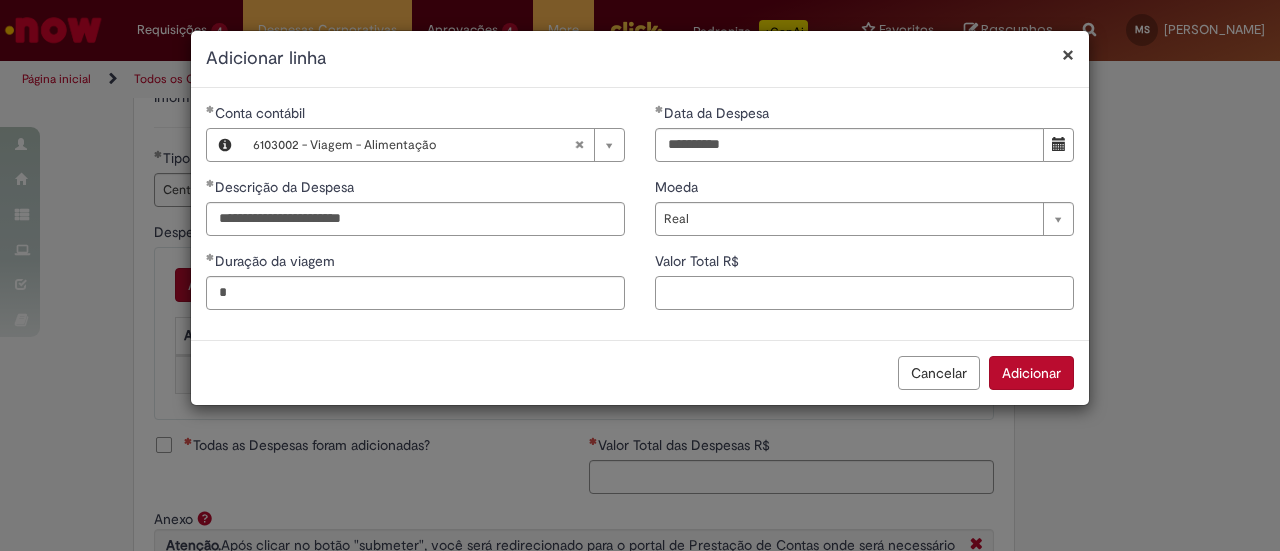 click on "Valor Total R$" at bounding box center [864, 293] 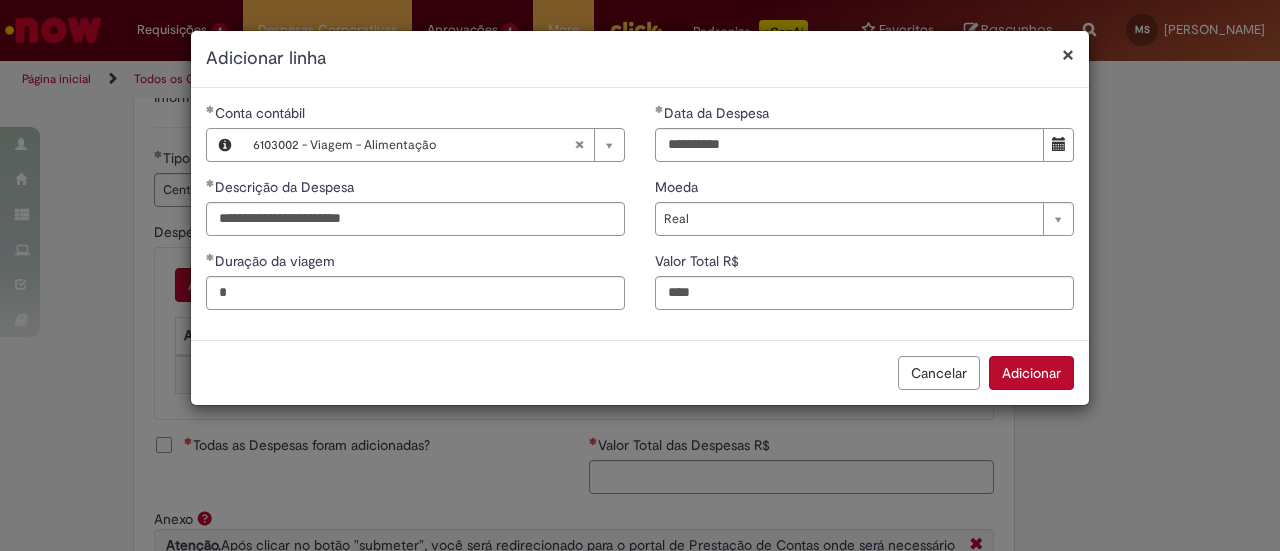 type on "****" 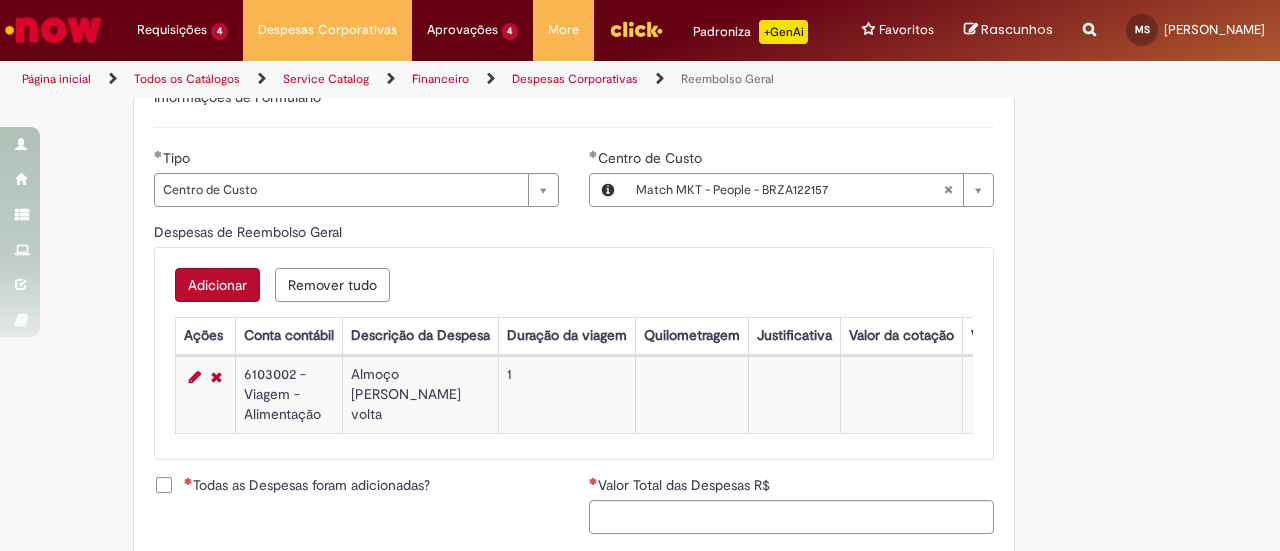 click on "Adicionar" at bounding box center (217, 285) 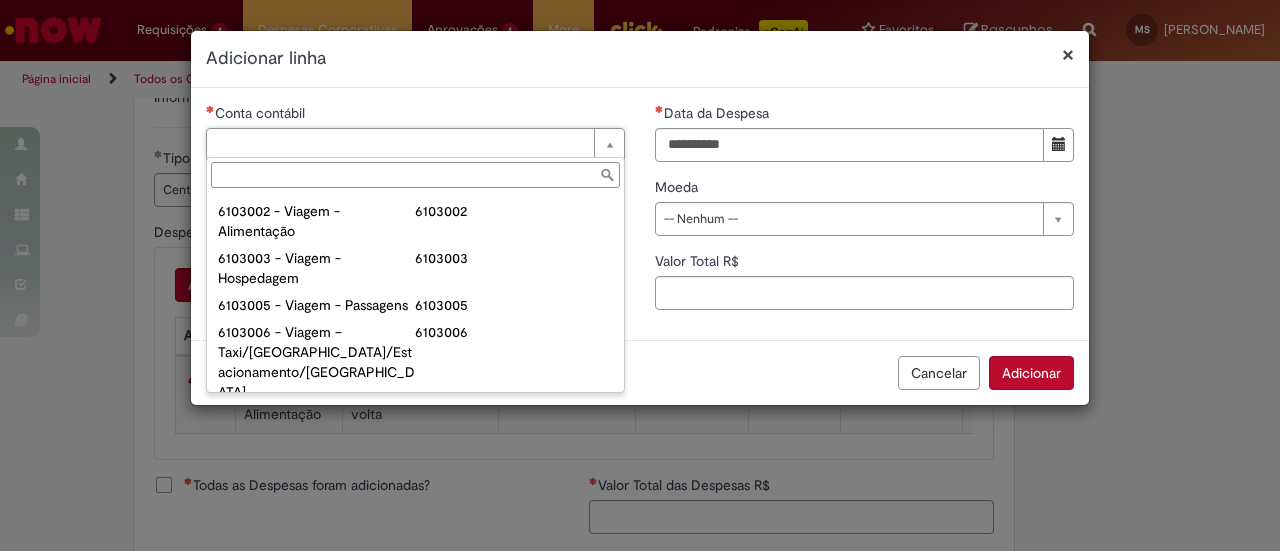 scroll, scrollTop: 800, scrollLeft: 0, axis: vertical 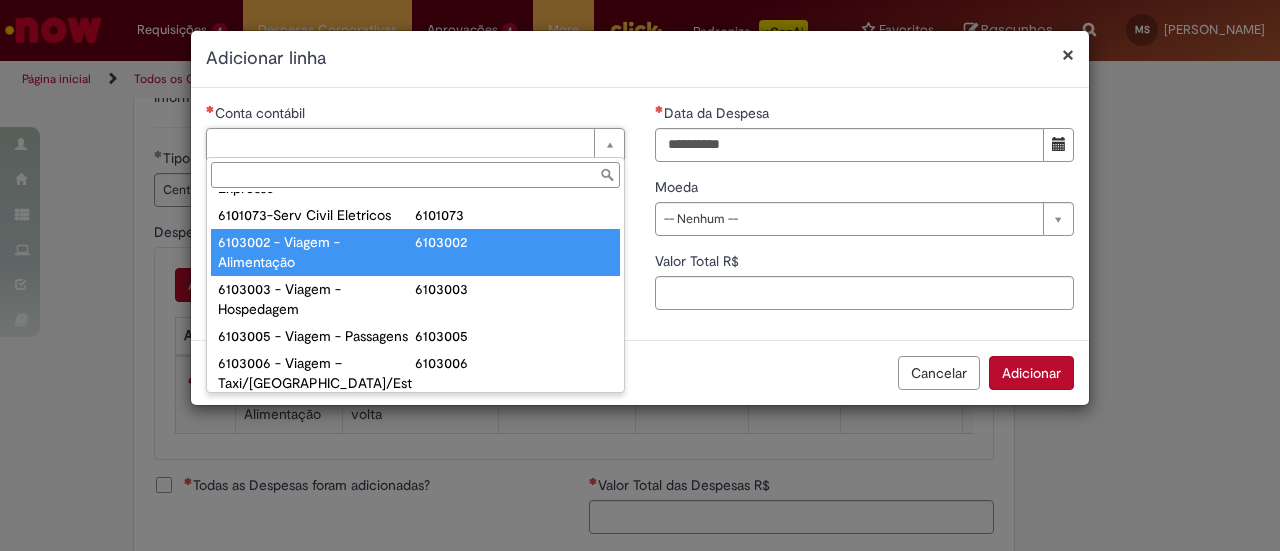 type on "**********" 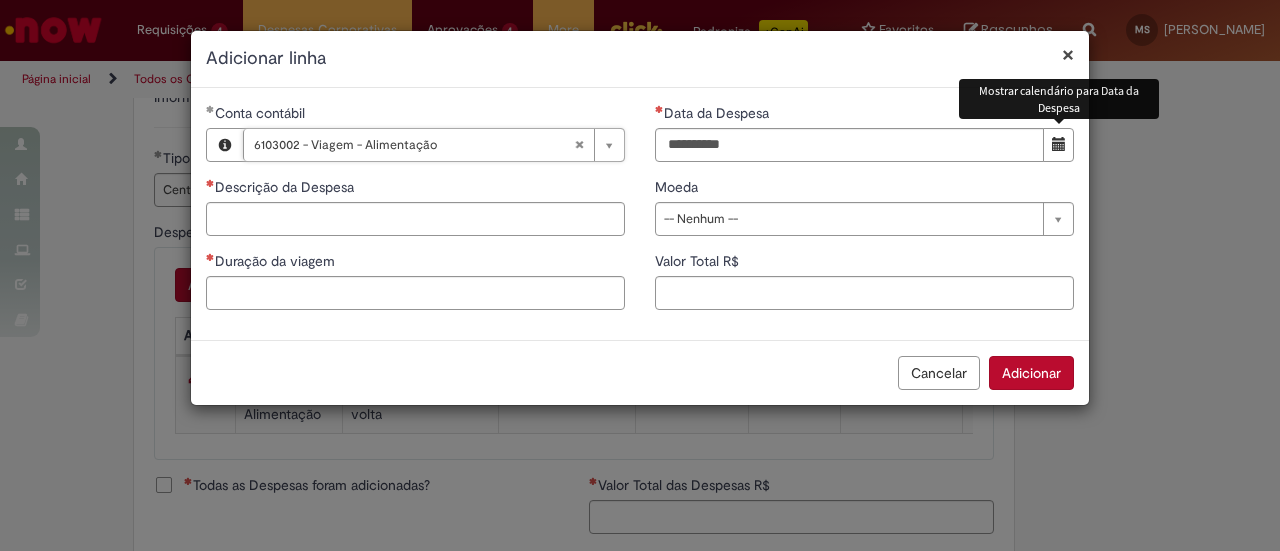 click at bounding box center (1058, 145) 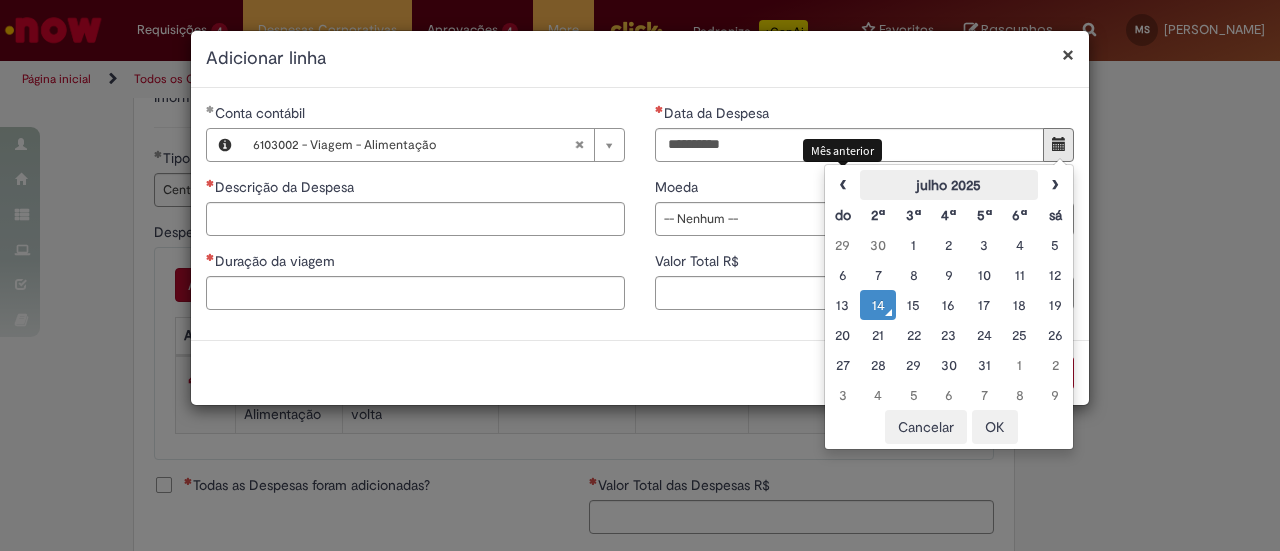 drag, startPoint x: 850, startPoint y: 187, endPoint x: 903, endPoint y: 198, distance: 54.129475 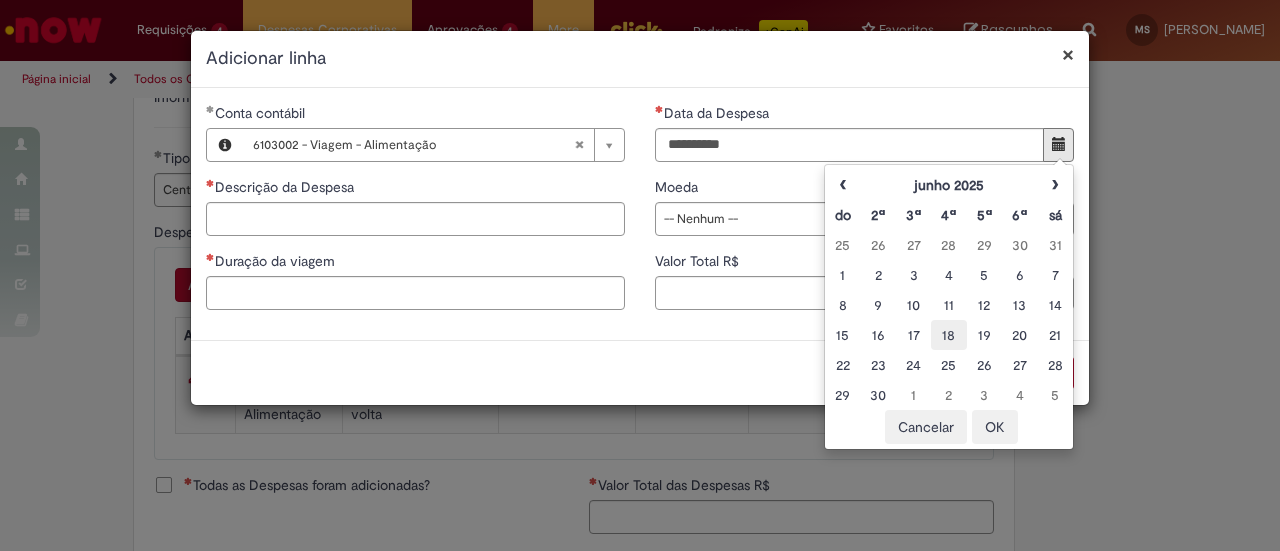click on "18" at bounding box center (948, 335) 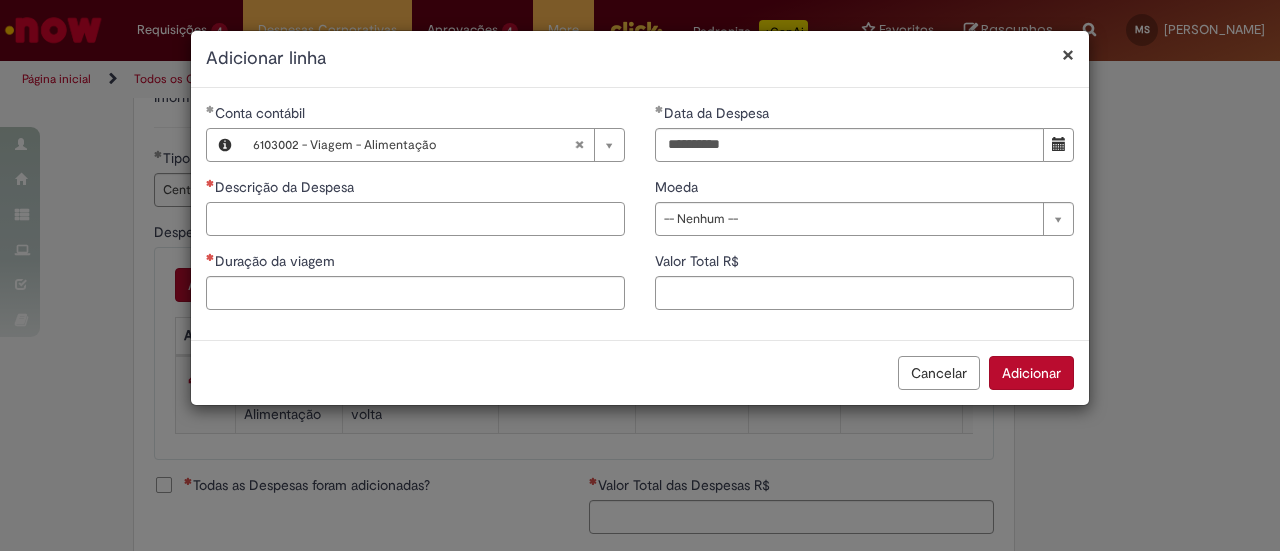 click on "Descrição da Despesa" at bounding box center [415, 219] 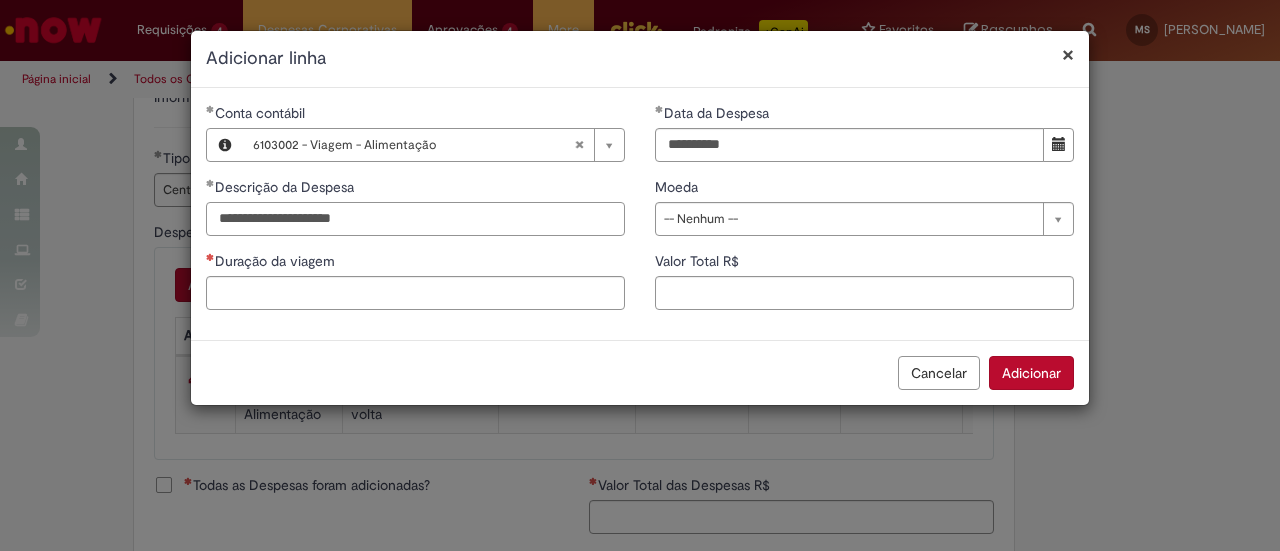 type on "**********" 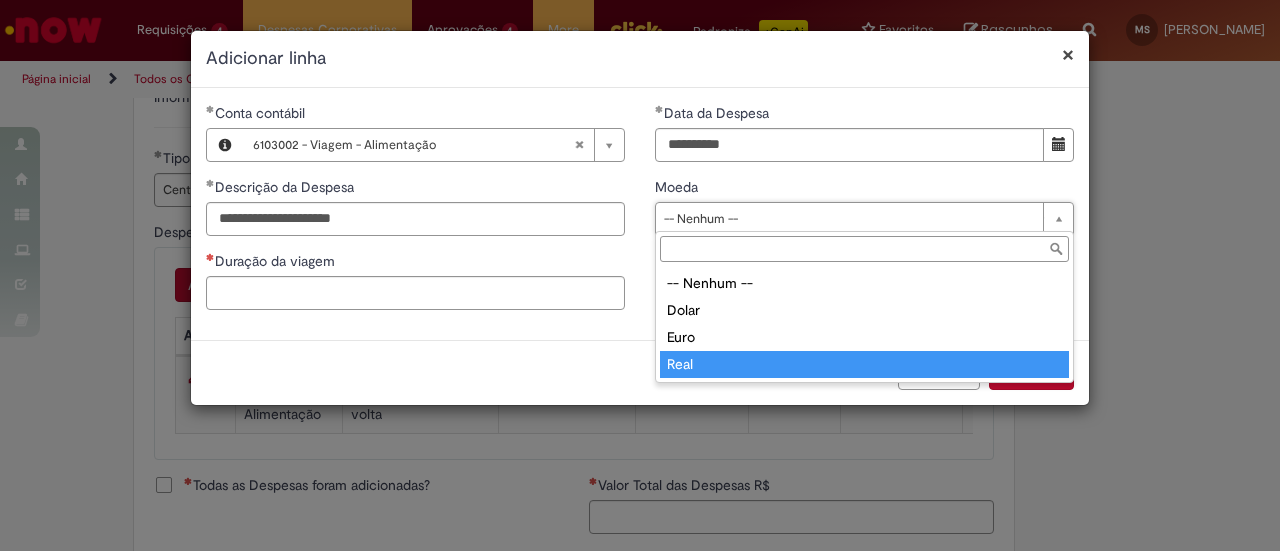 drag, startPoint x: 929, startPoint y: 362, endPoint x: 786, endPoint y: 293, distance: 158.77657 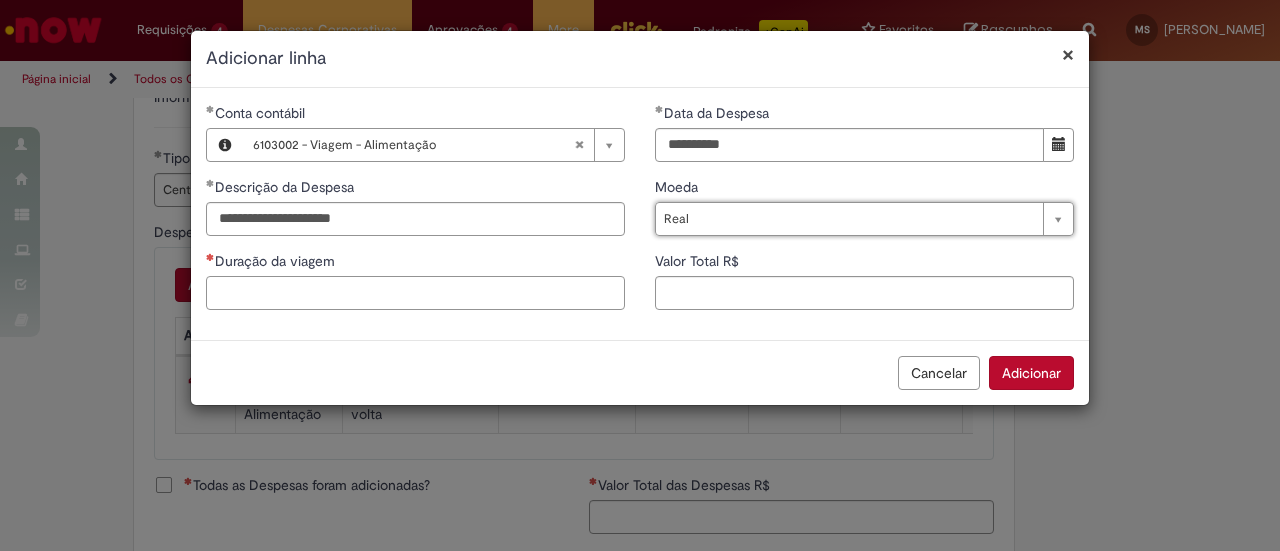 drag, startPoint x: 440, startPoint y: 289, endPoint x: 480, endPoint y: 299, distance: 41.231056 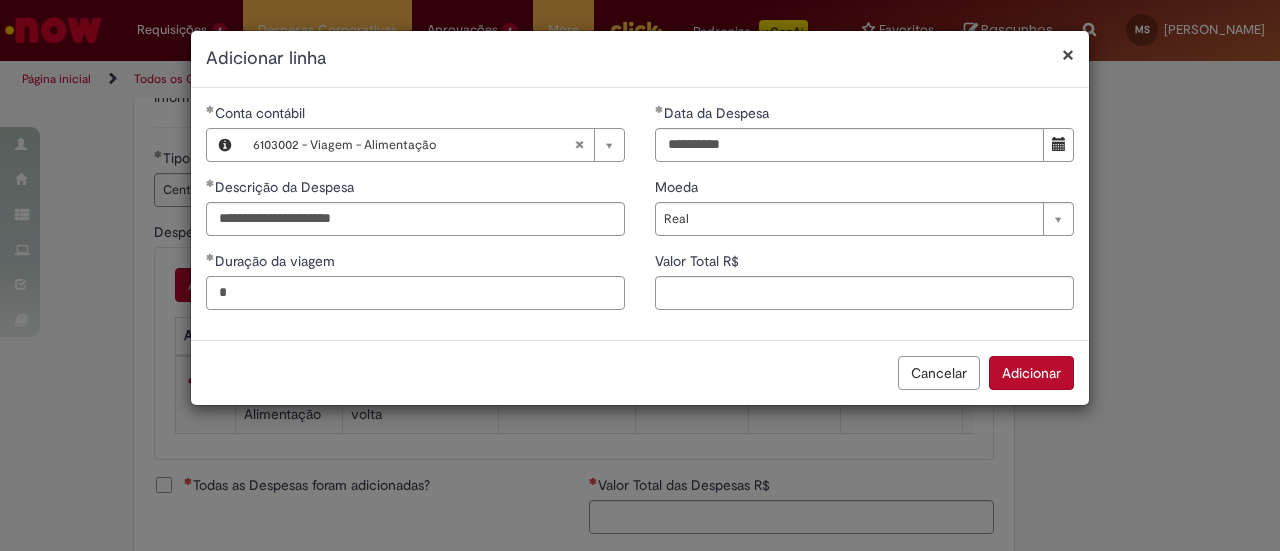 type on "*" 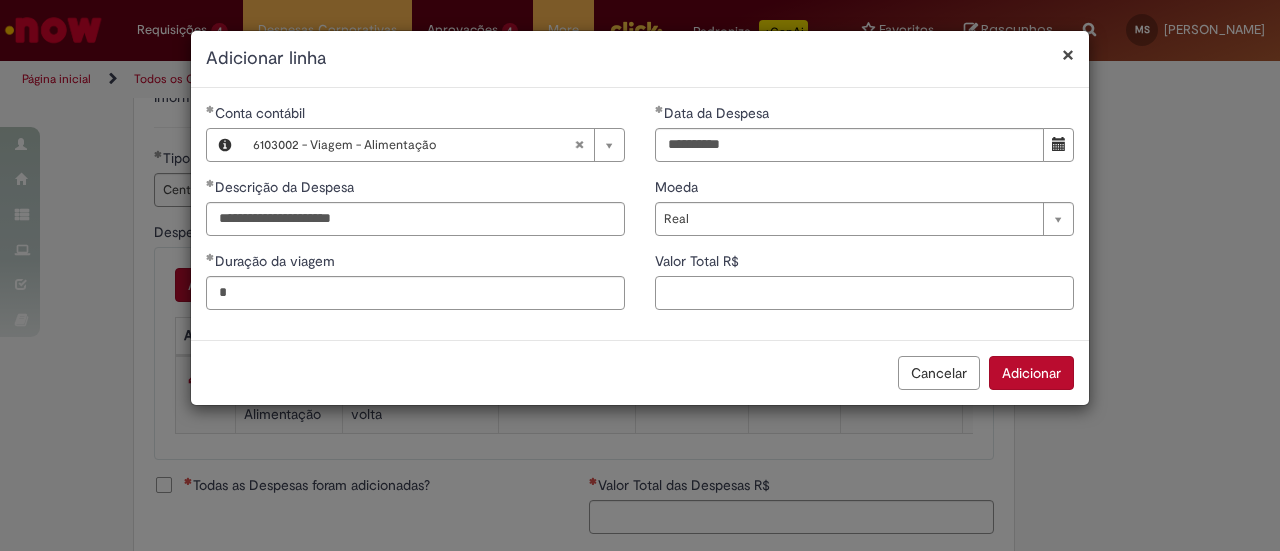 click on "Valor Total R$" at bounding box center [864, 293] 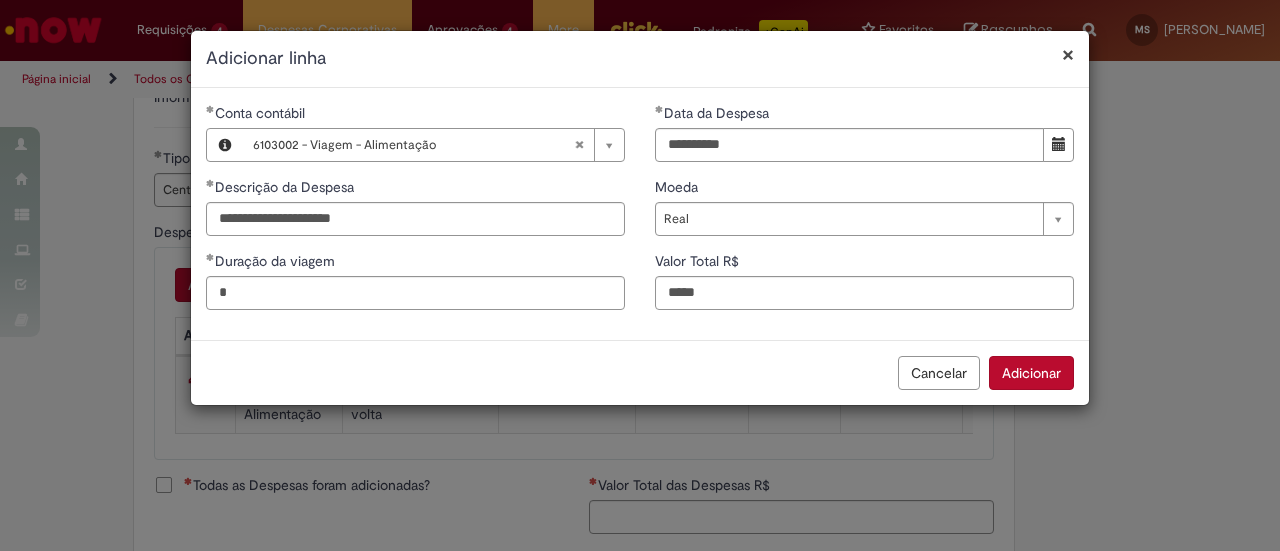 type on "*****" 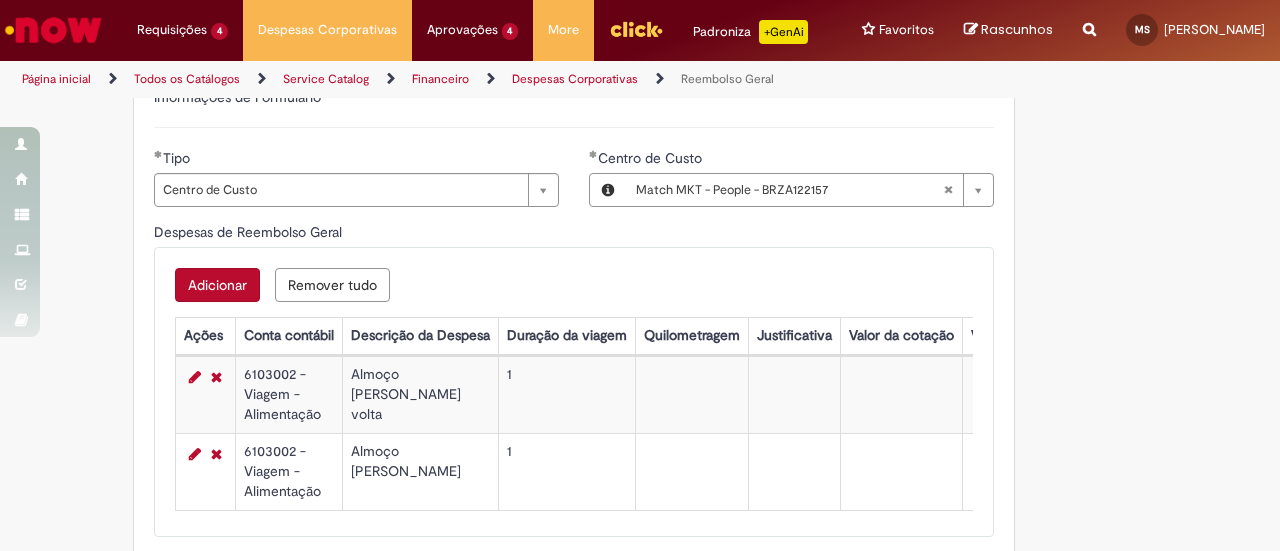 scroll, scrollTop: 800, scrollLeft: 0, axis: vertical 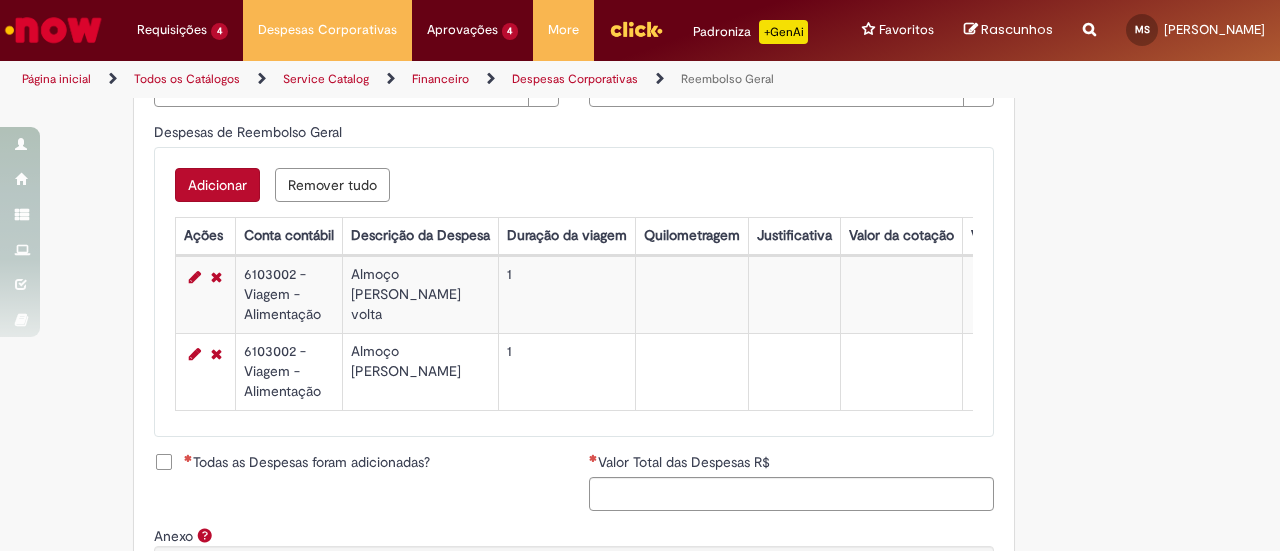 click on "Adicionar" at bounding box center (217, 185) 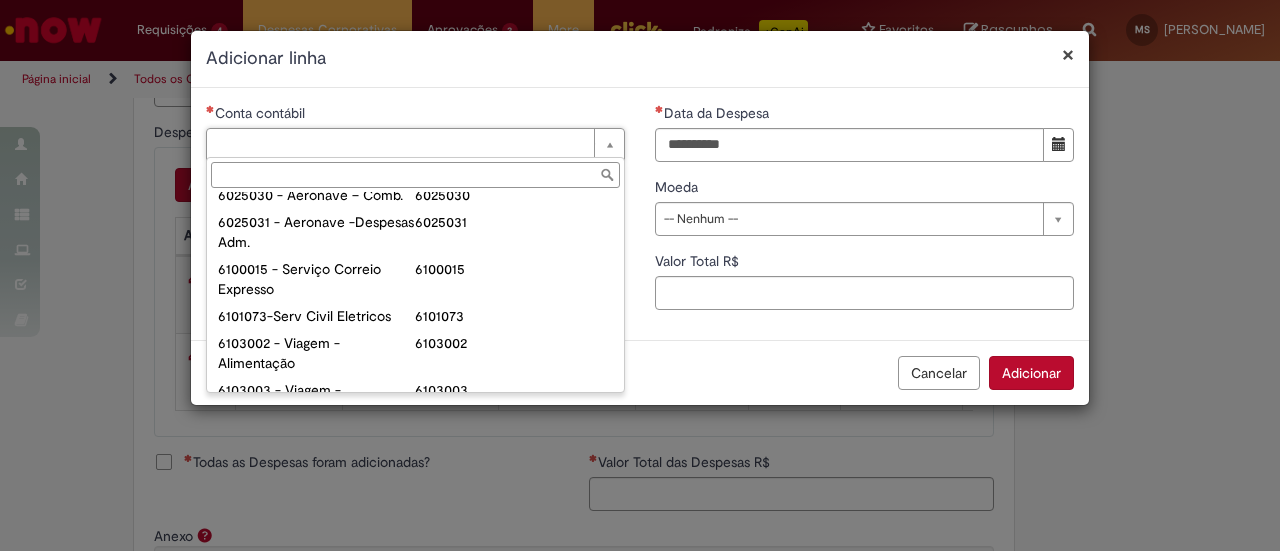 scroll, scrollTop: 799, scrollLeft: 0, axis: vertical 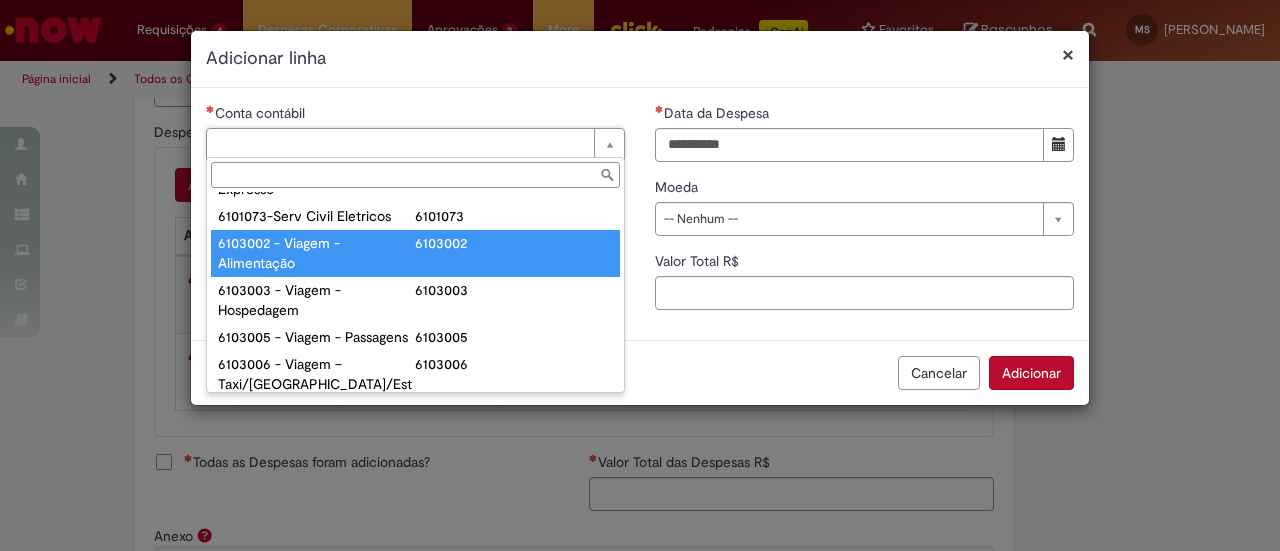 type on "**********" 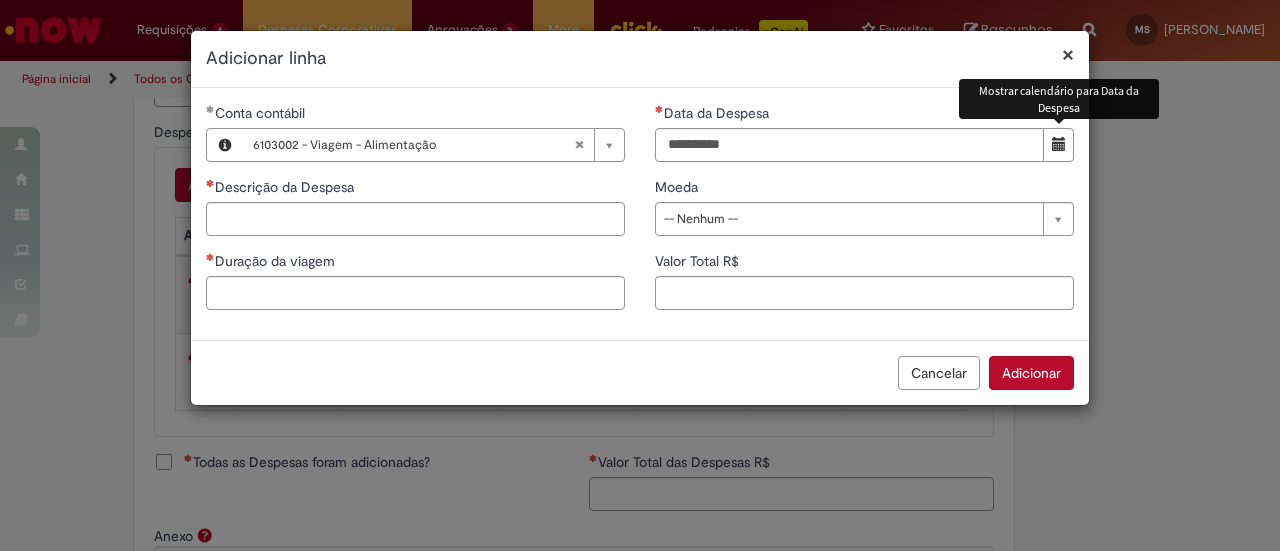 click at bounding box center [1059, 144] 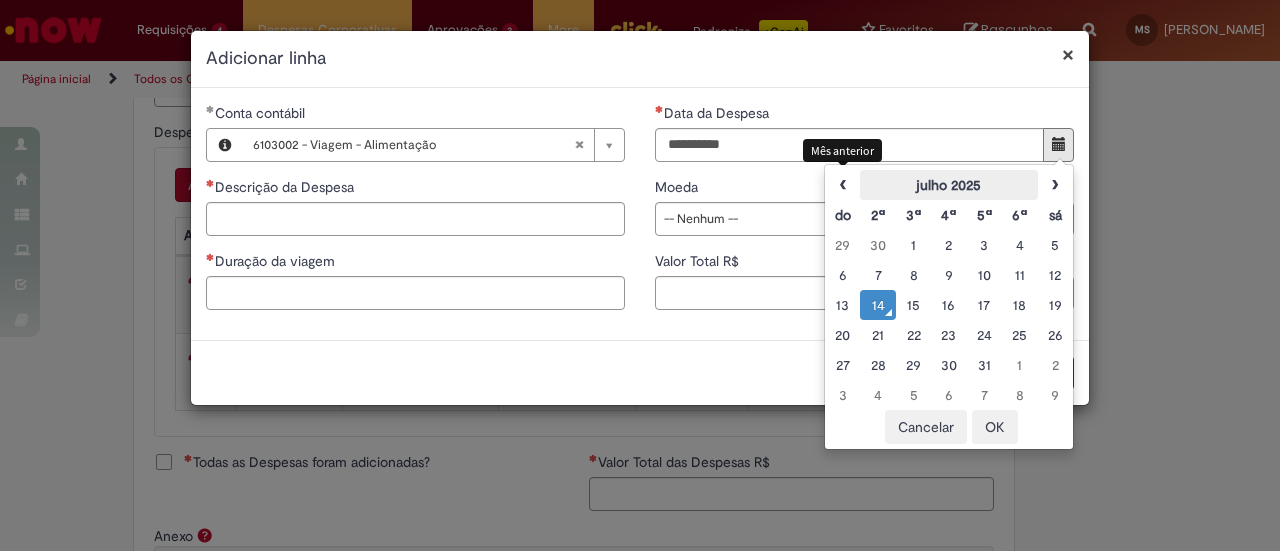drag, startPoint x: 851, startPoint y: 182, endPoint x: 861, endPoint y: 181, distance: 10.049875 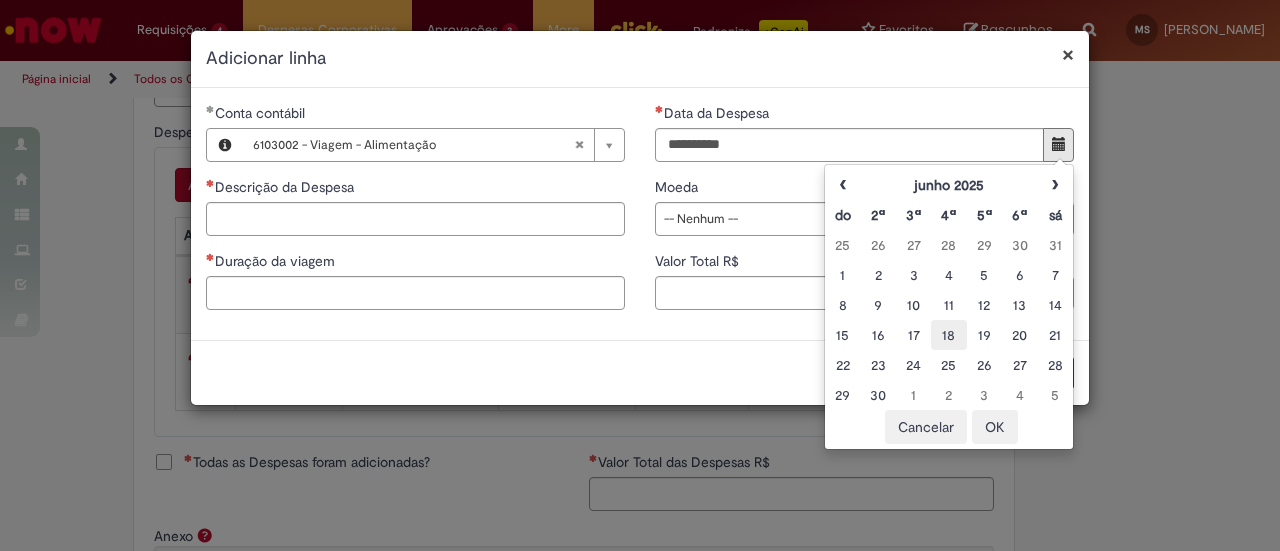 click on "18" at bounding box center [948, 335] 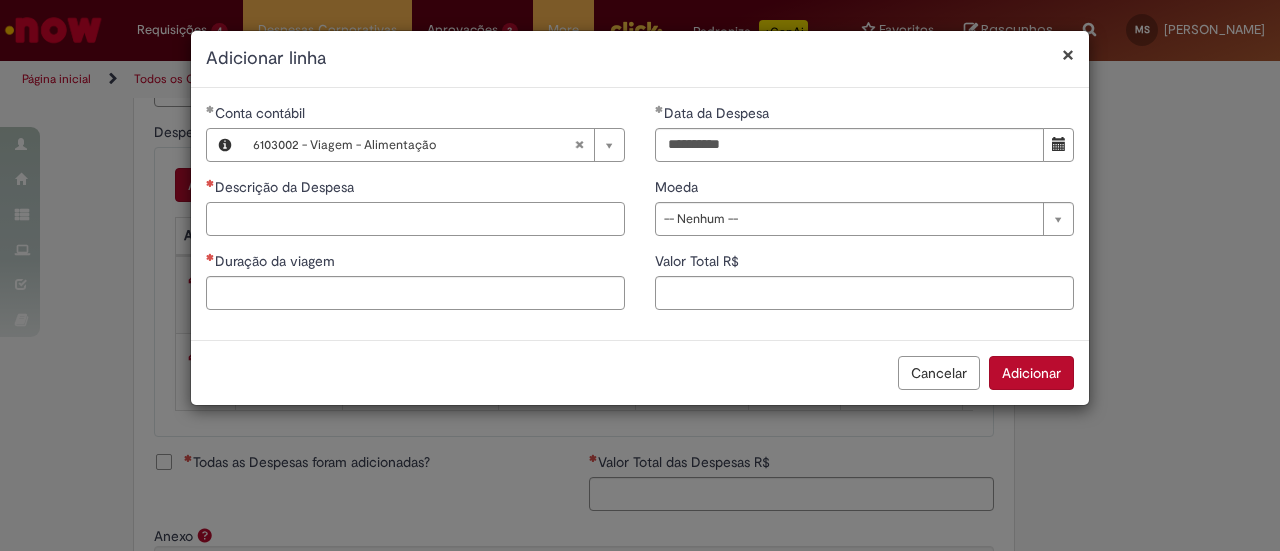 drag, startPoint x: 495, startPoint y: 205, endPoint x: 516, endPoint y: 195, distance: 23.259407 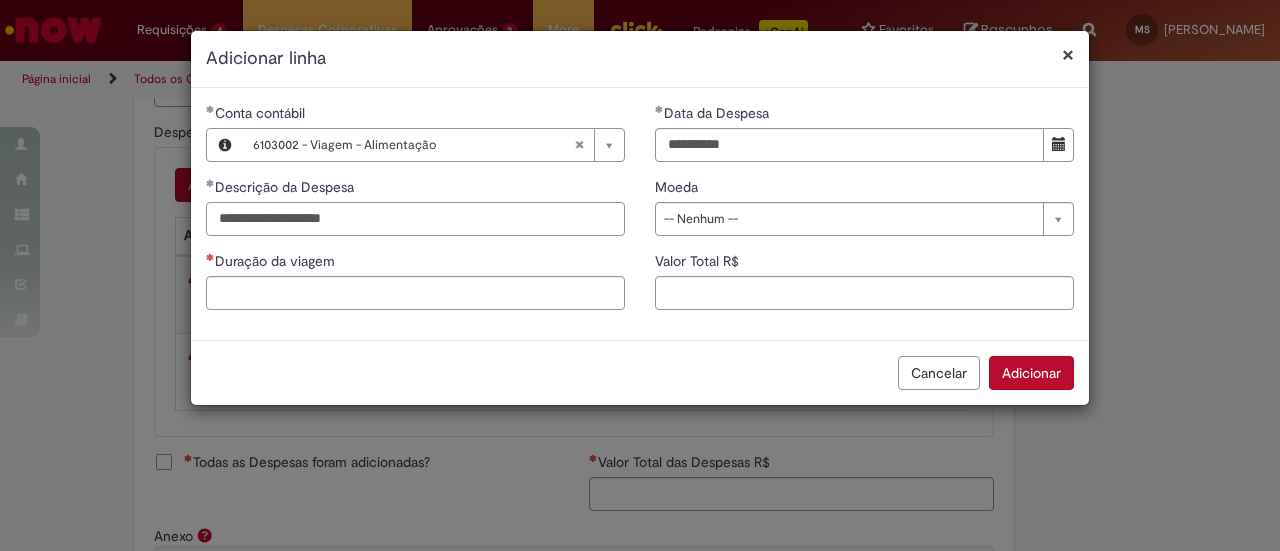 click on "**********" at bounding box center (415, 219) 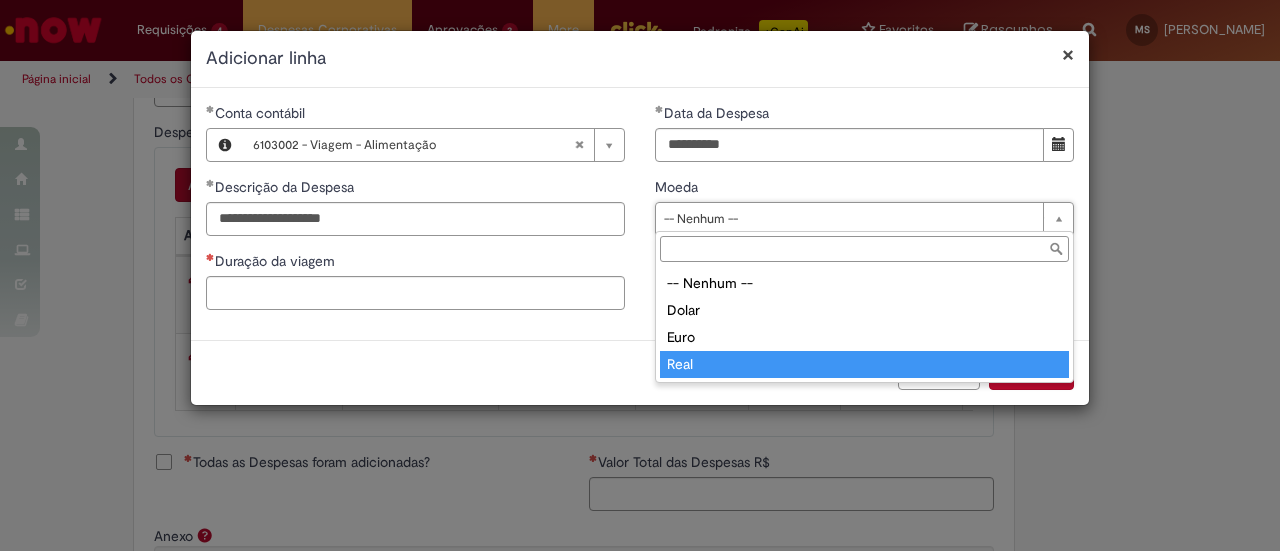 type on "****" 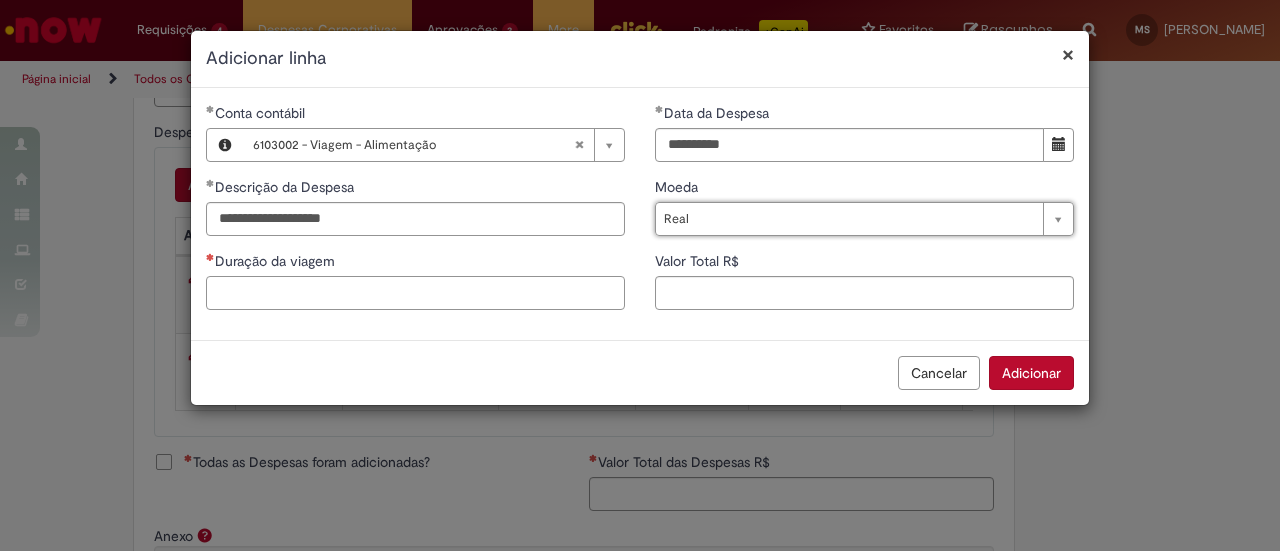 click on "Duração da viagem" at bounding box center (415, 293) 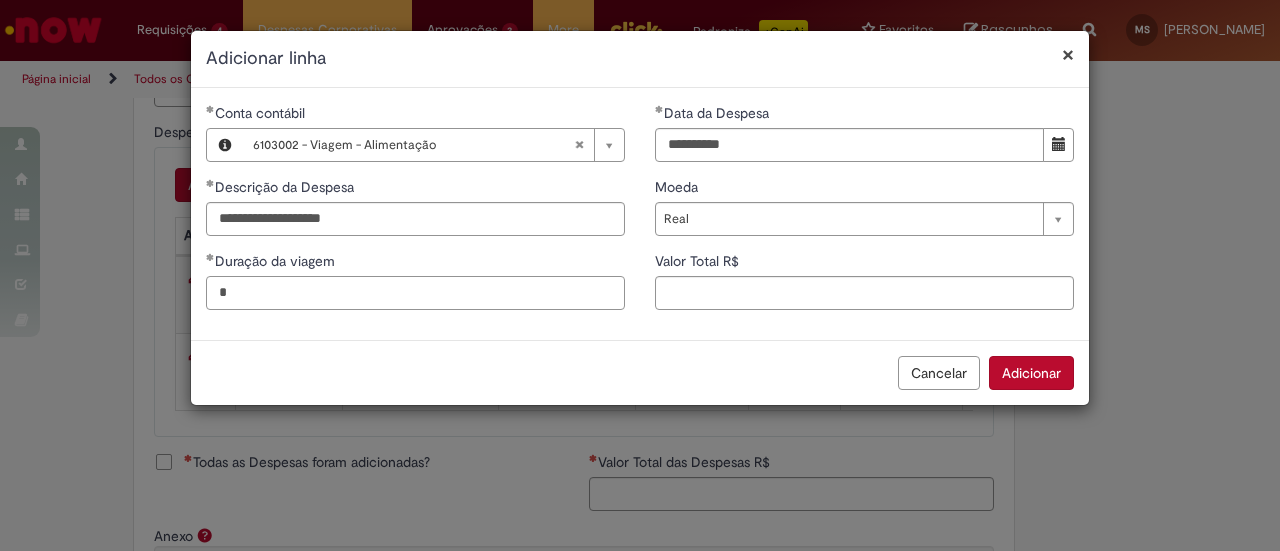 type on "*" 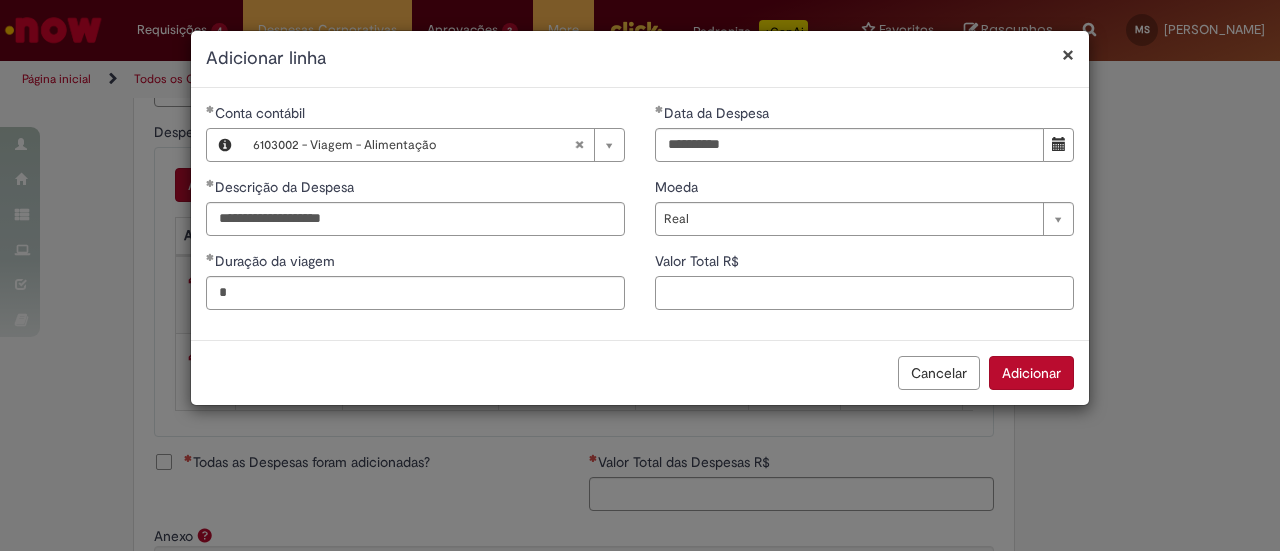 click on "Valor Total R$" at bounding box center (864, 293) 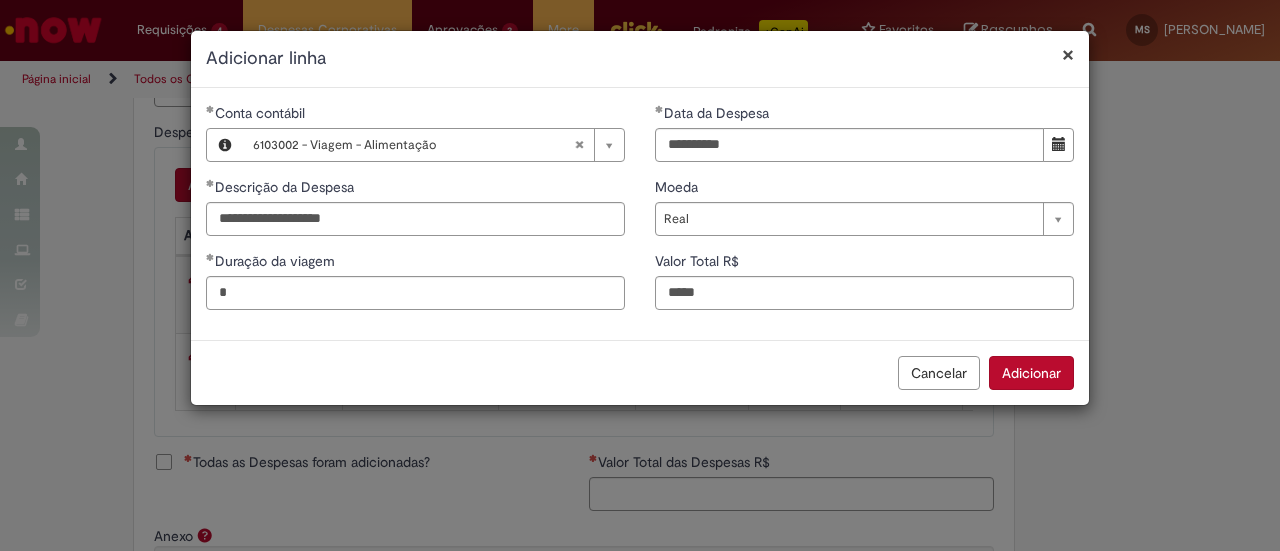 type on "*****" 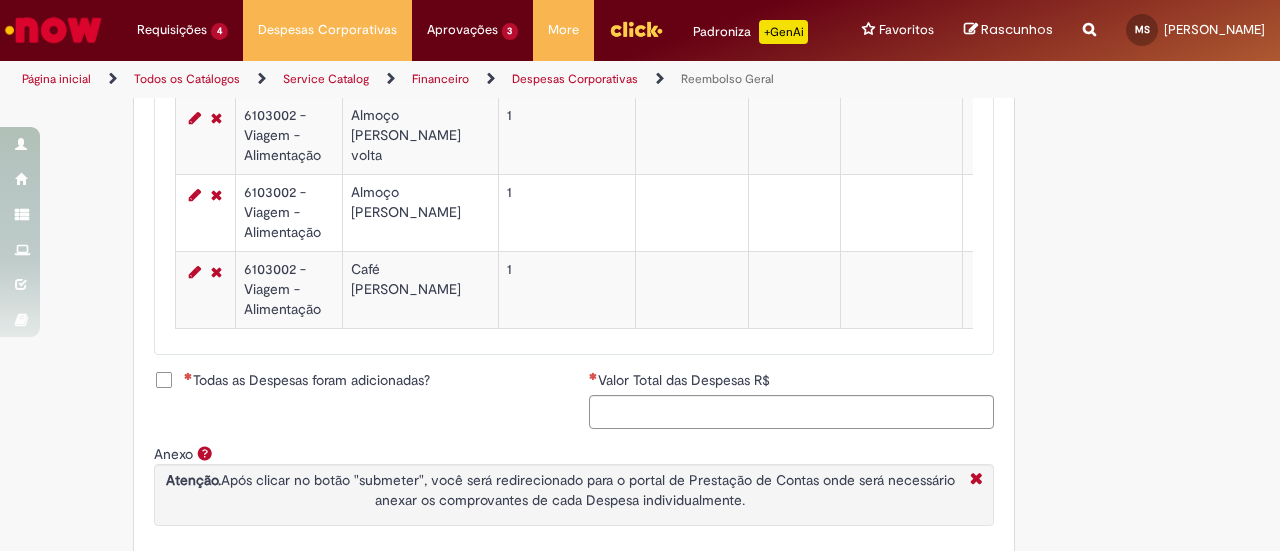 scroll, scrollTop: 1100, scrollLeft: 0, axis: vertical 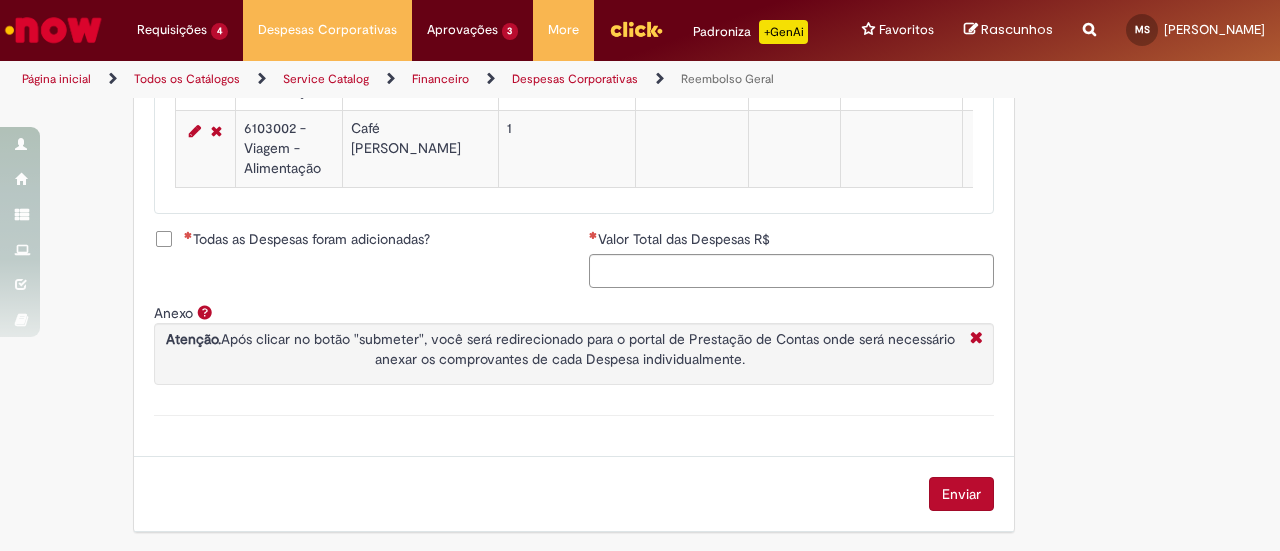 click on "Todas as Despesas foram adicionadas?" at bounding box center [307, 239] 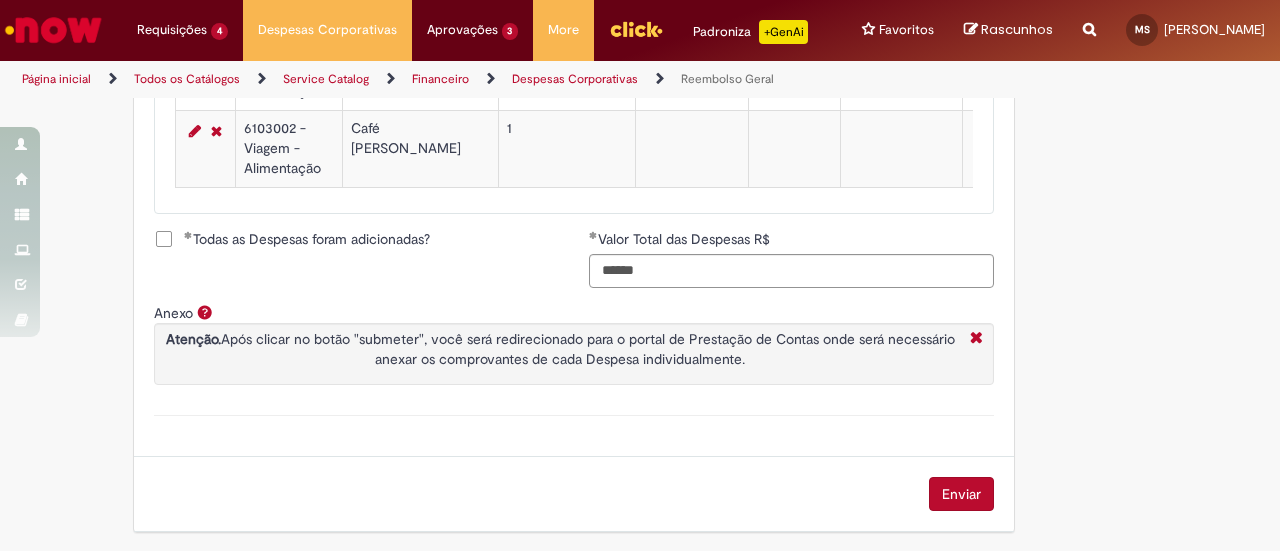 scroll, scrollTop: 1148, scrollLeft: 0, axis: vertical 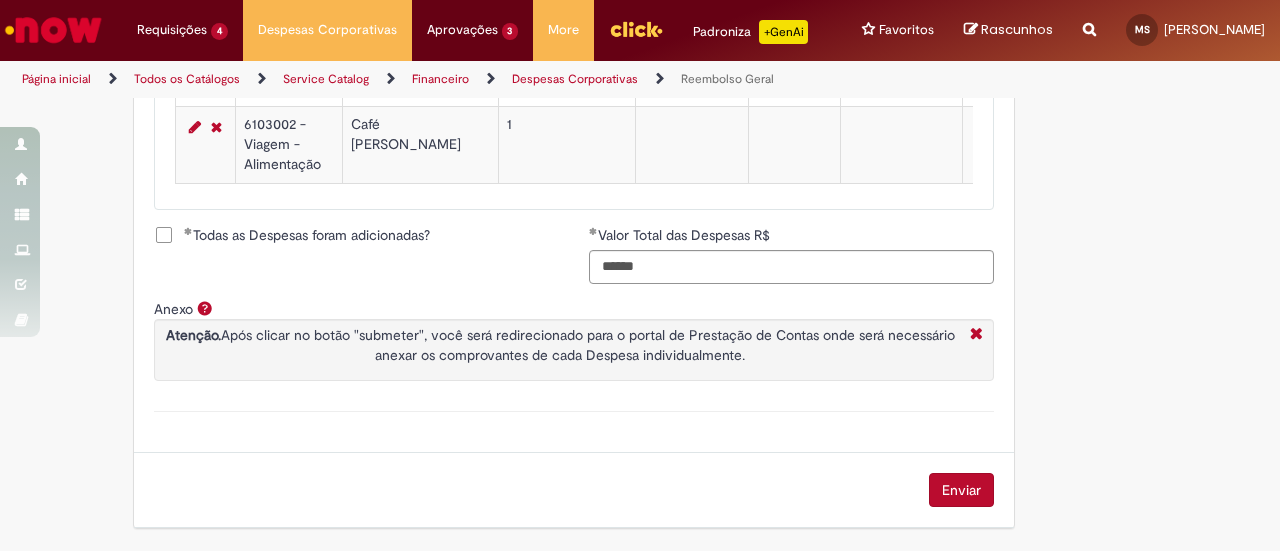 click on "Enviar" at bounding box center (961, 490) 